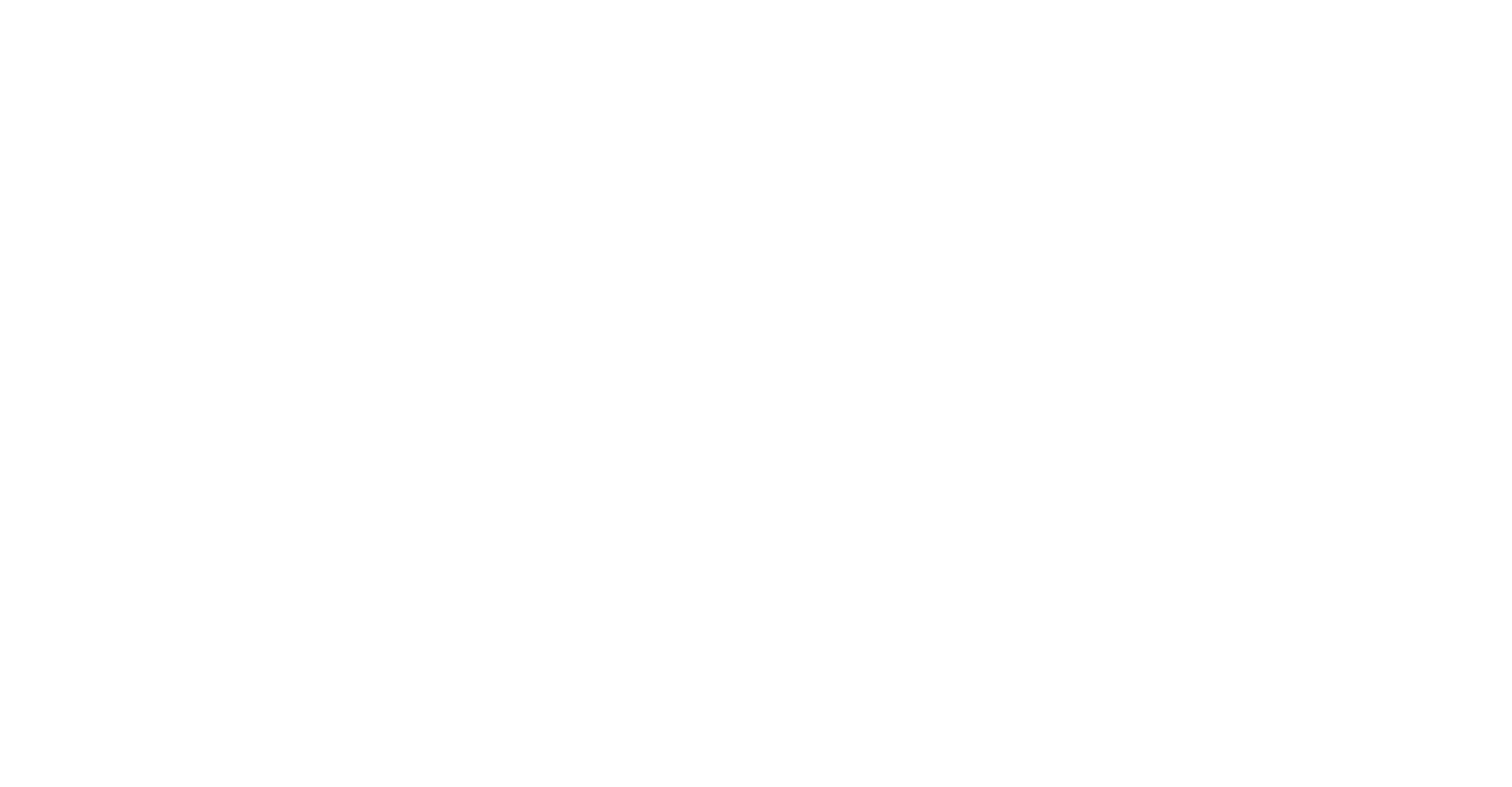 scroll, scrollTop: 0, scrollLeft: 0, axis: both 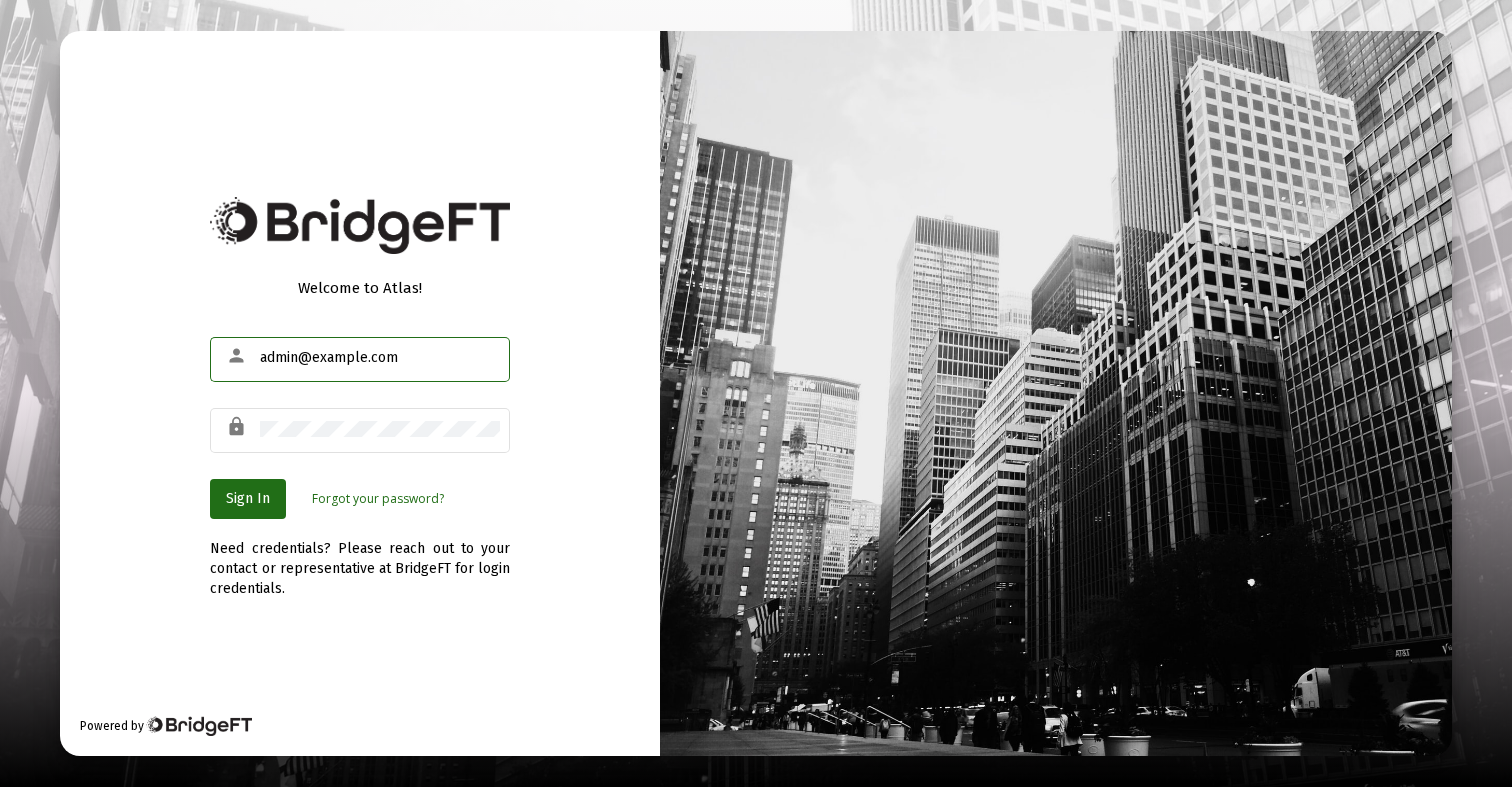 click on "admin@example.com" at bounding box center [380, 358] 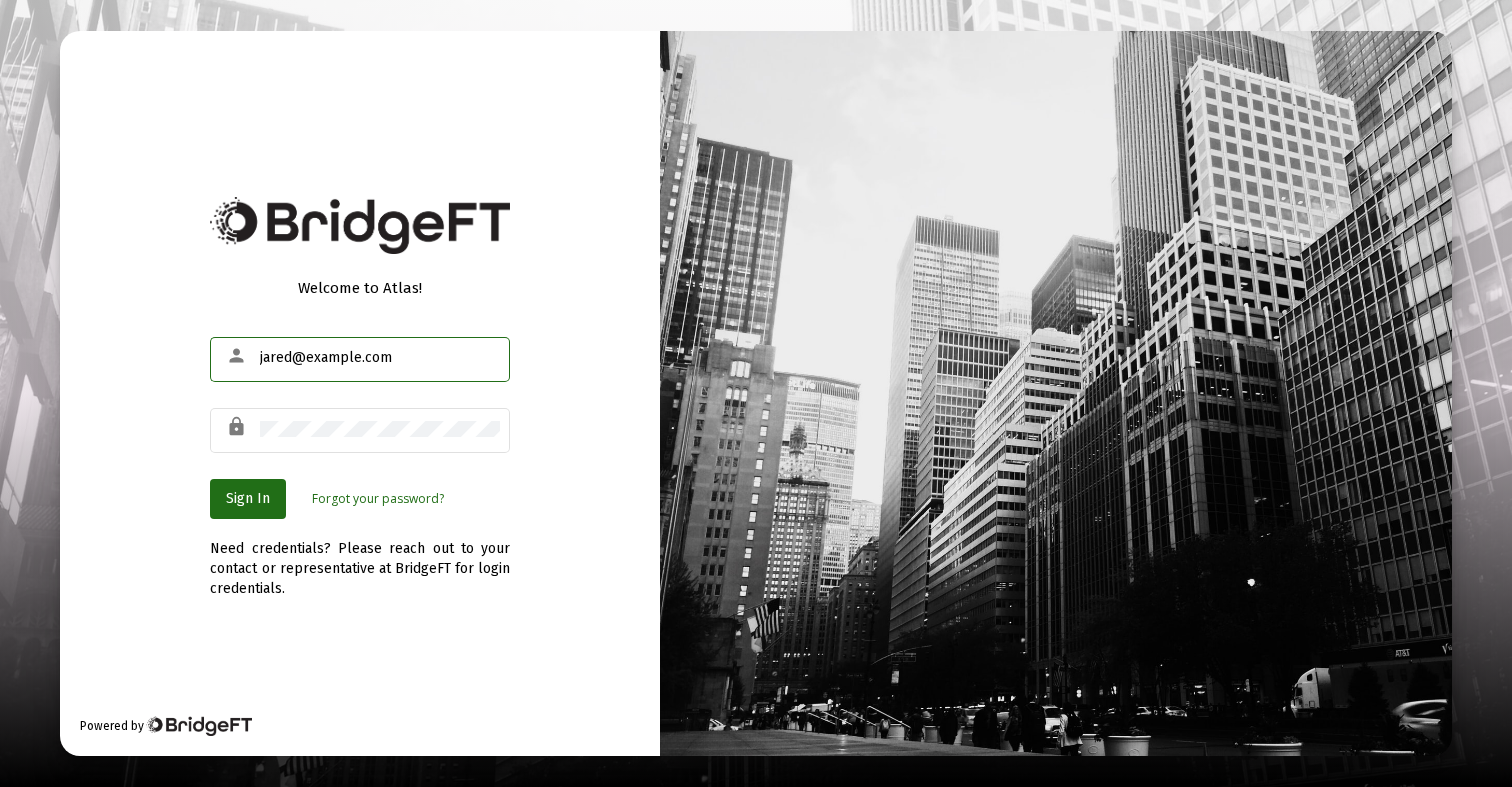type on "jared@cannonadvisors.com" 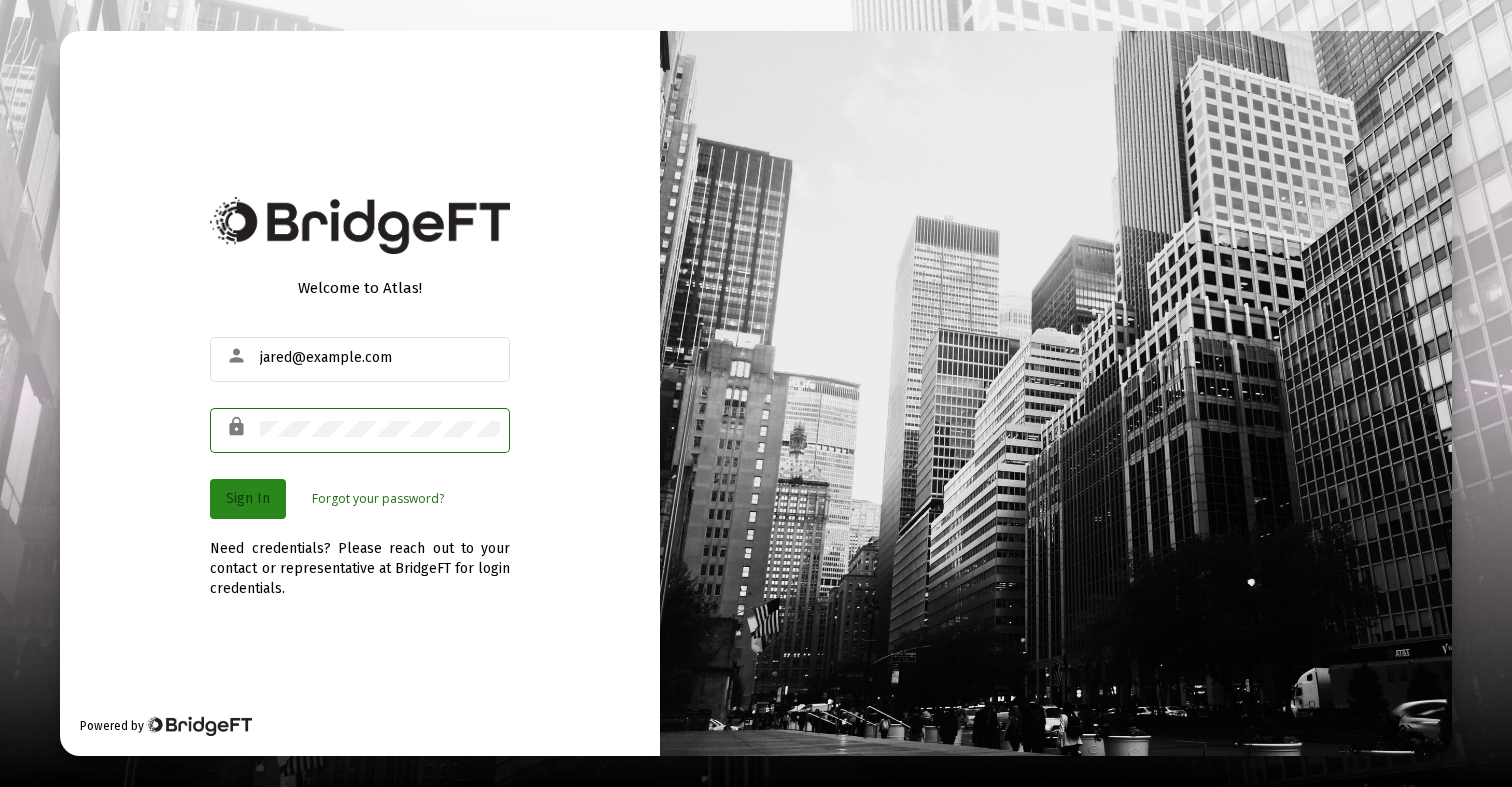 click on "Sign In" 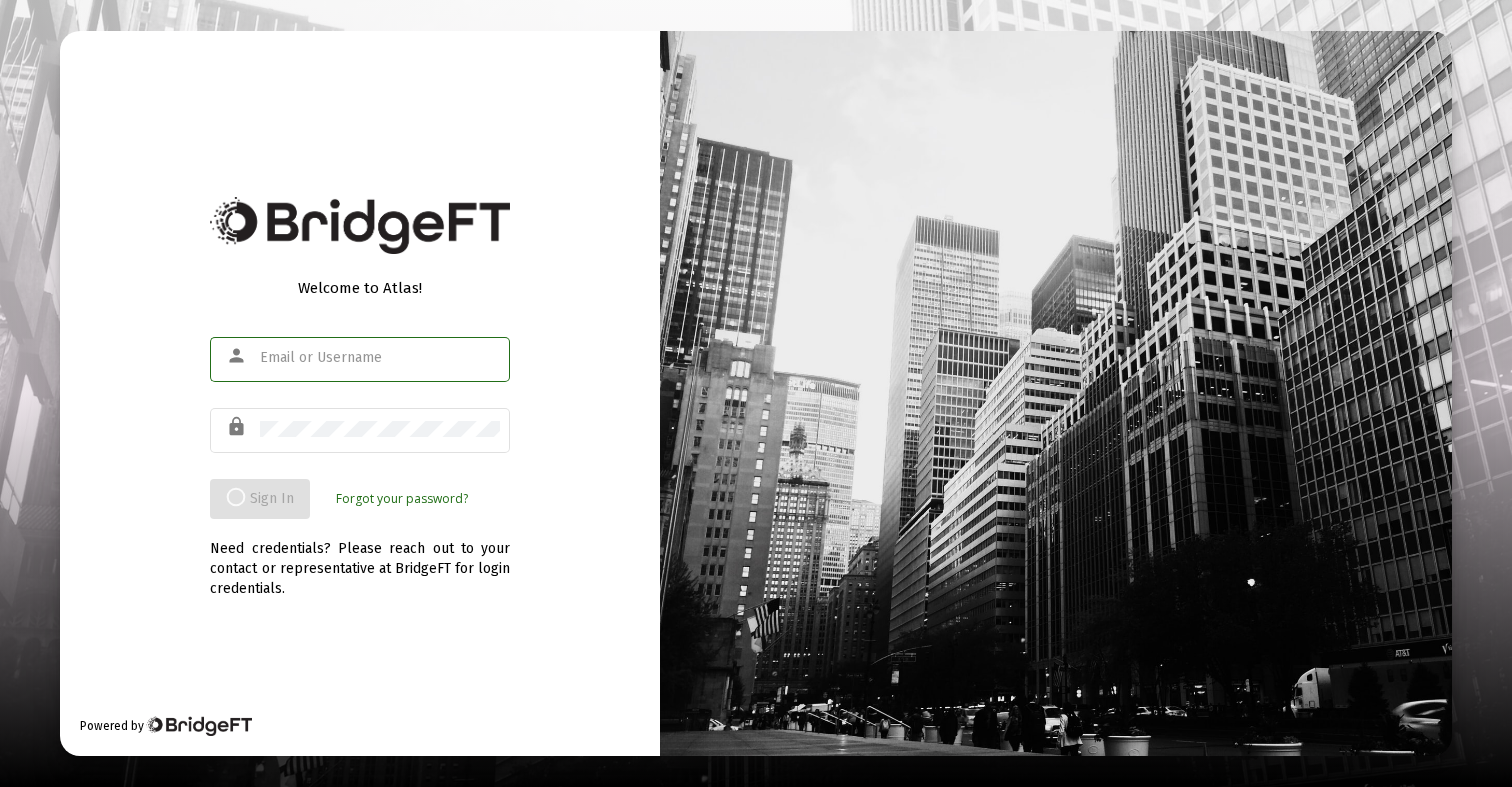 scroll, scrollTop: 0, scrollLeft: 0, axis: both 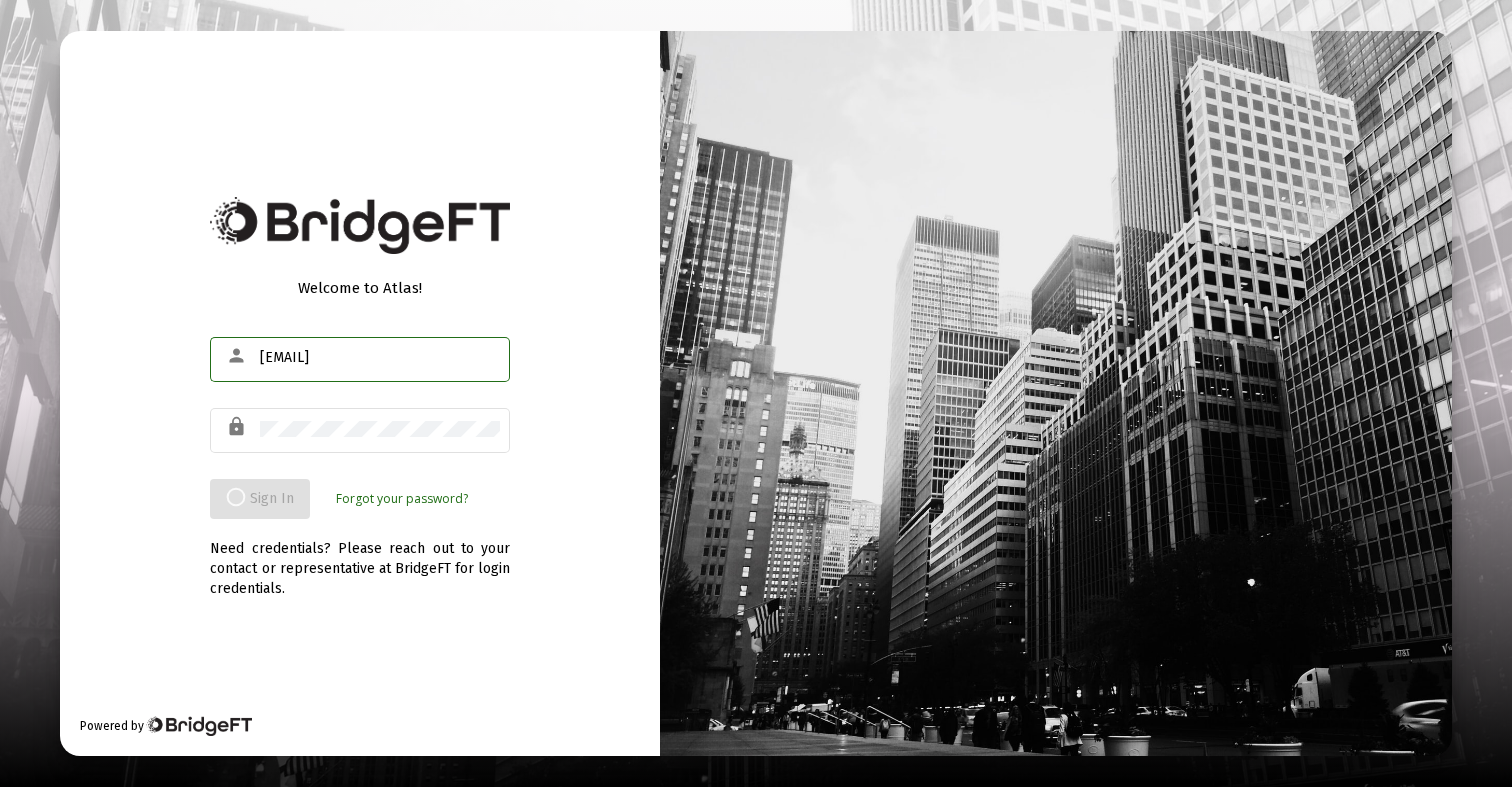 click on "[EMAIL]" at bounding box center [380, 358] 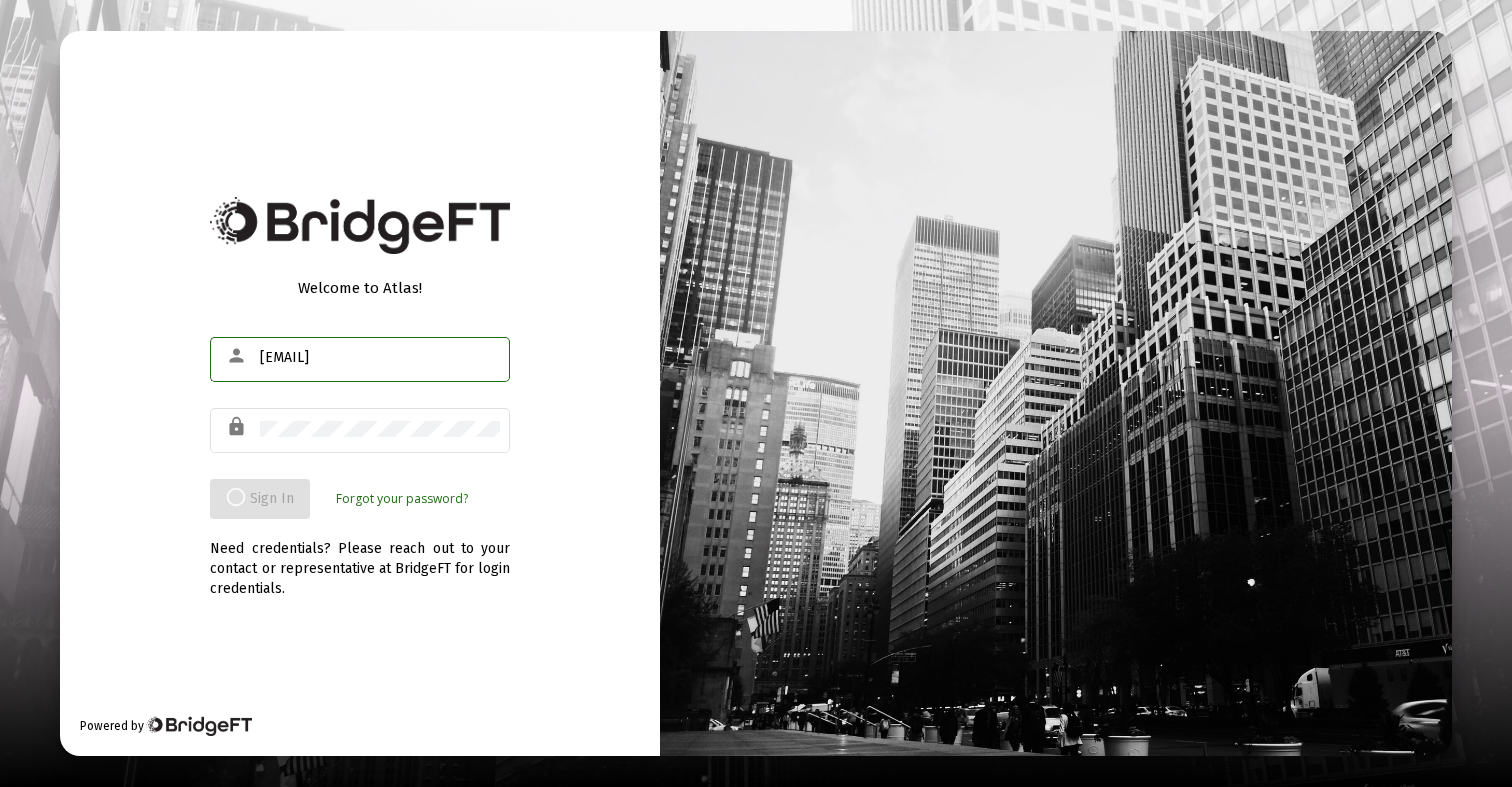 type on "[EMAIL]" 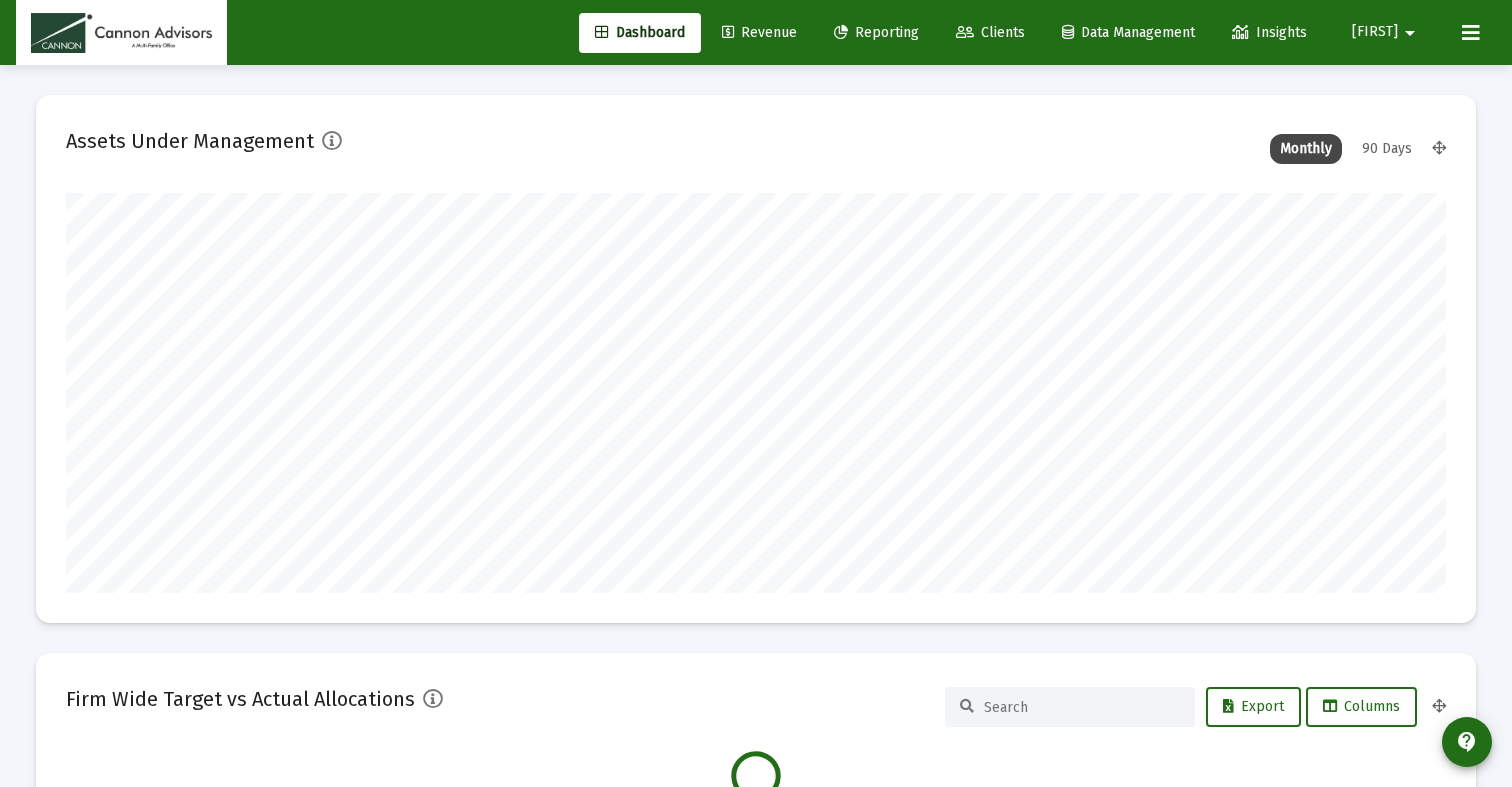 scroll, scrollTop: 999600, scrollLeft: 998620, axis: both 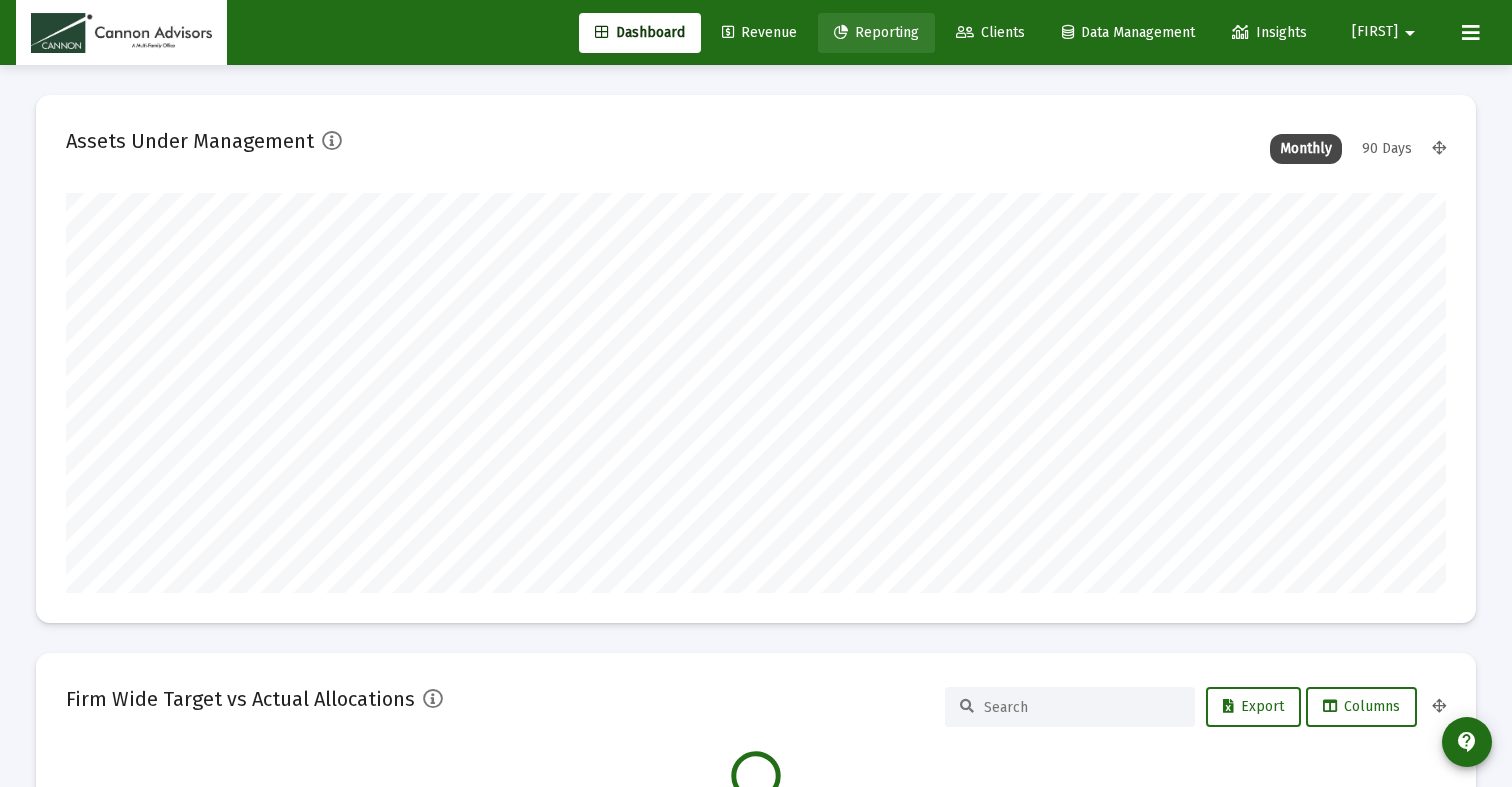 click on "Reporting" 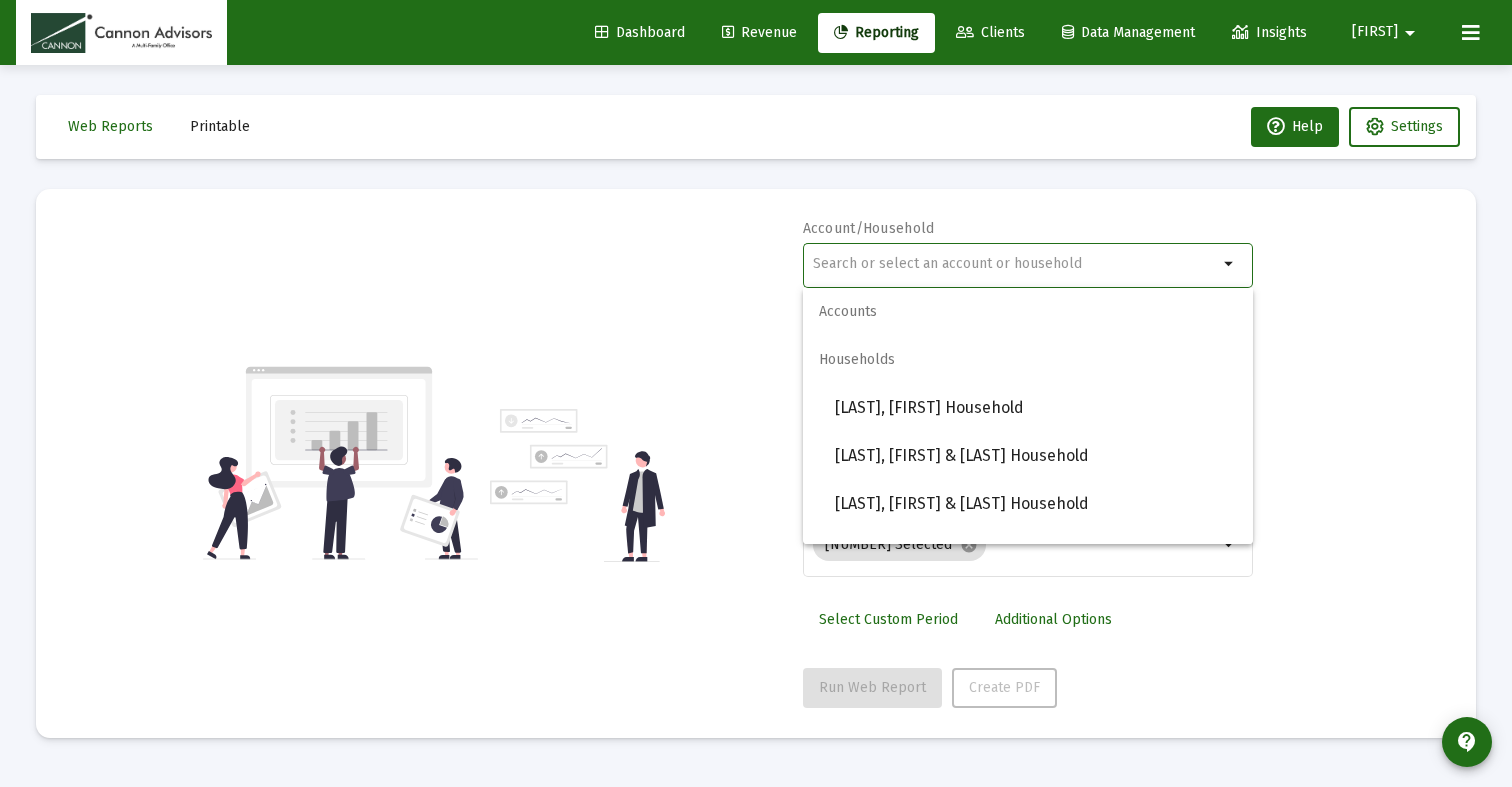 click at bounding box center [1015, 264] 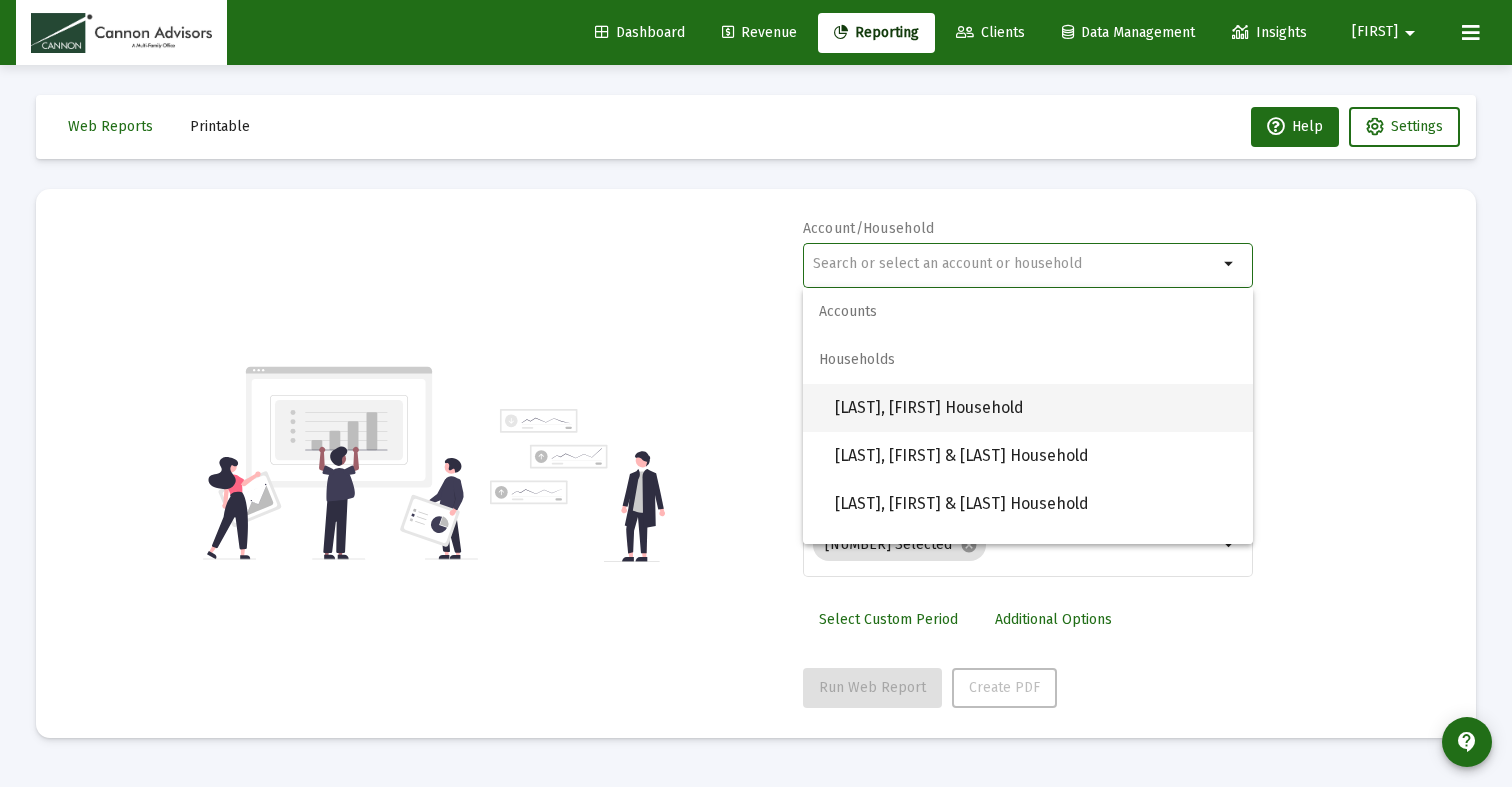 click on "[LAST], [FIRST] Household" at bounding box center [1036, 408] 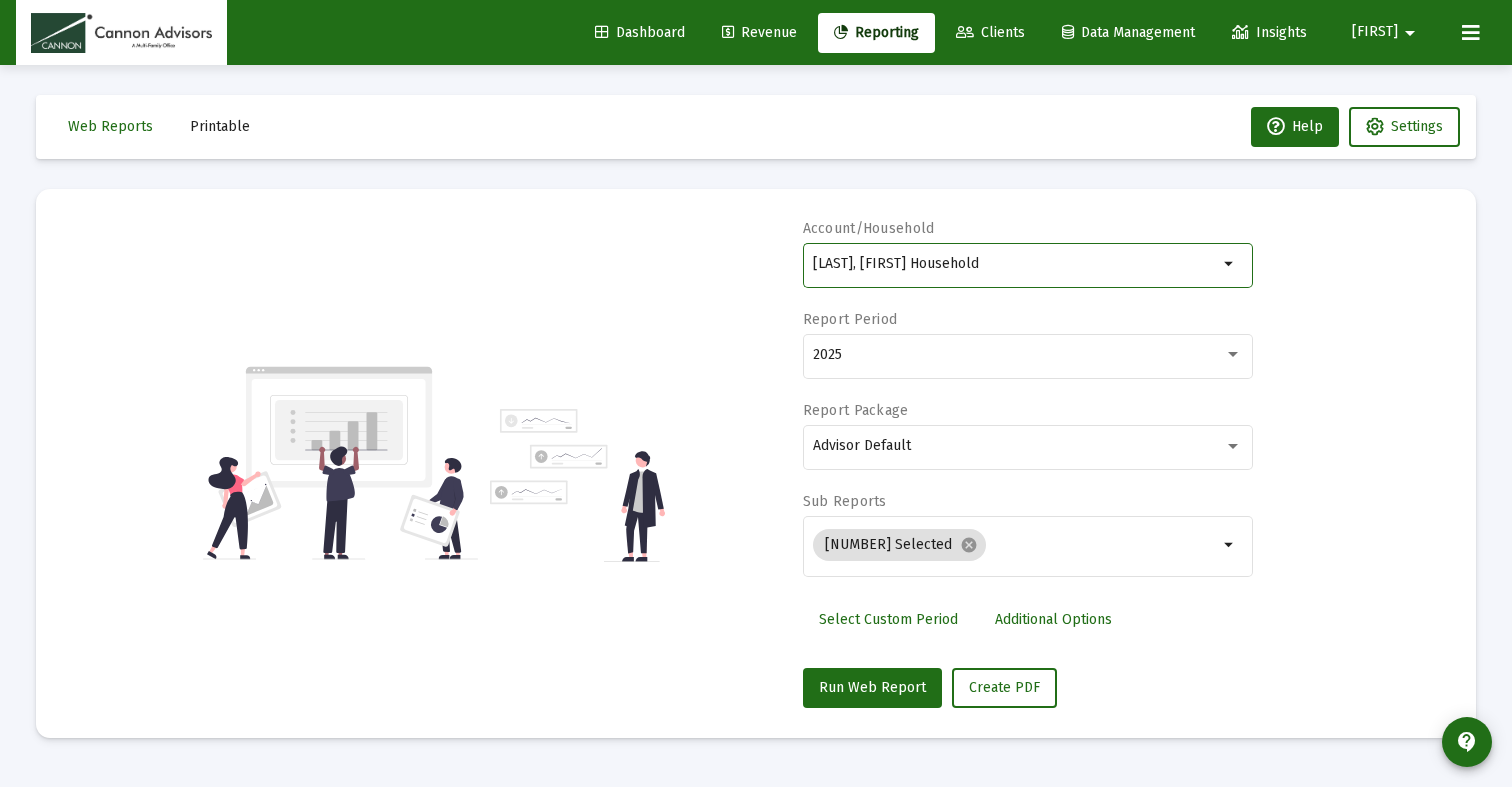 click on "[LAST], [FIRST] Household" at bounding box center [1015, 264] 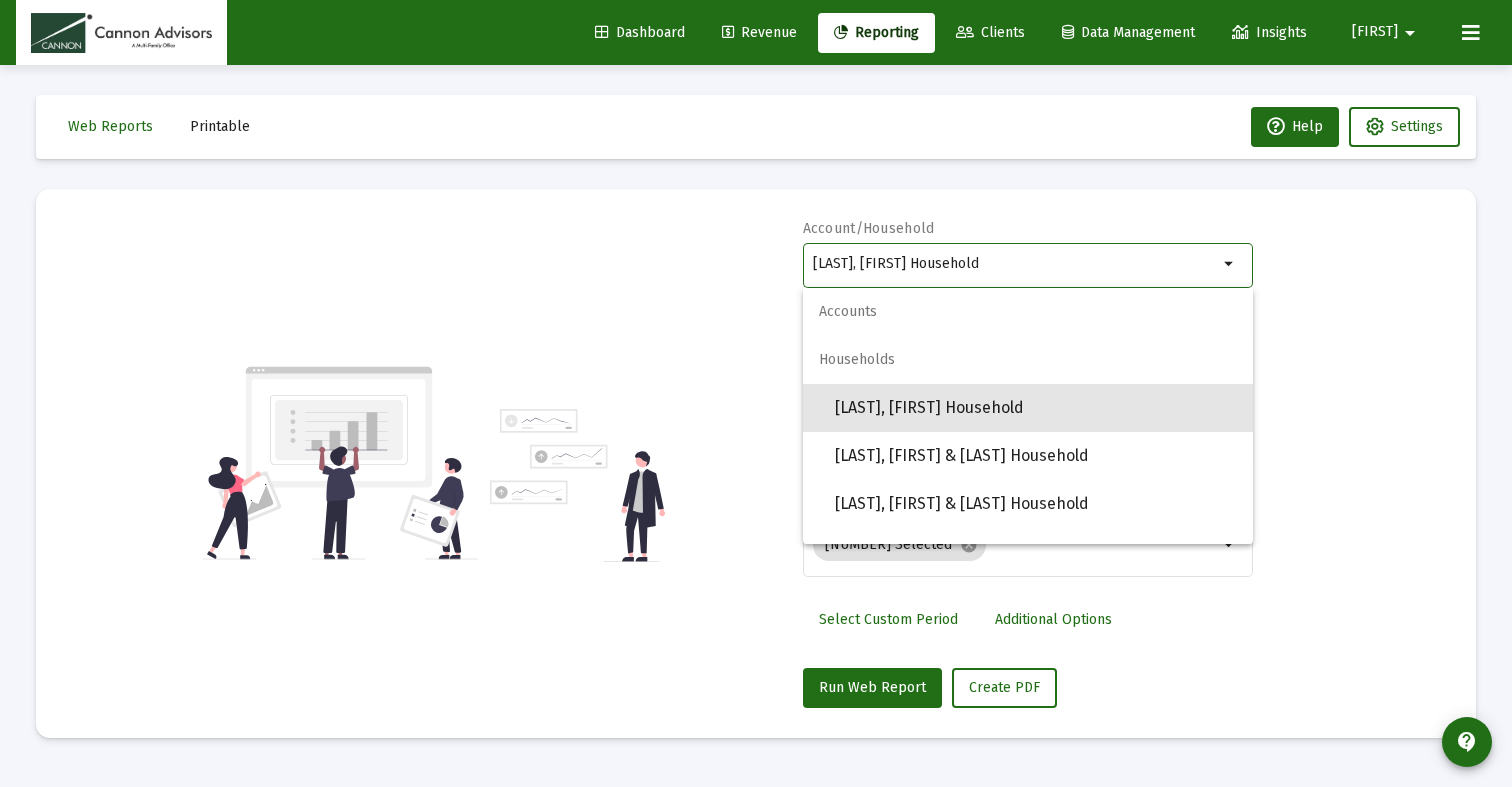 click on "[LAST], [FIRST] Household" at bounding box center (1015, 264) 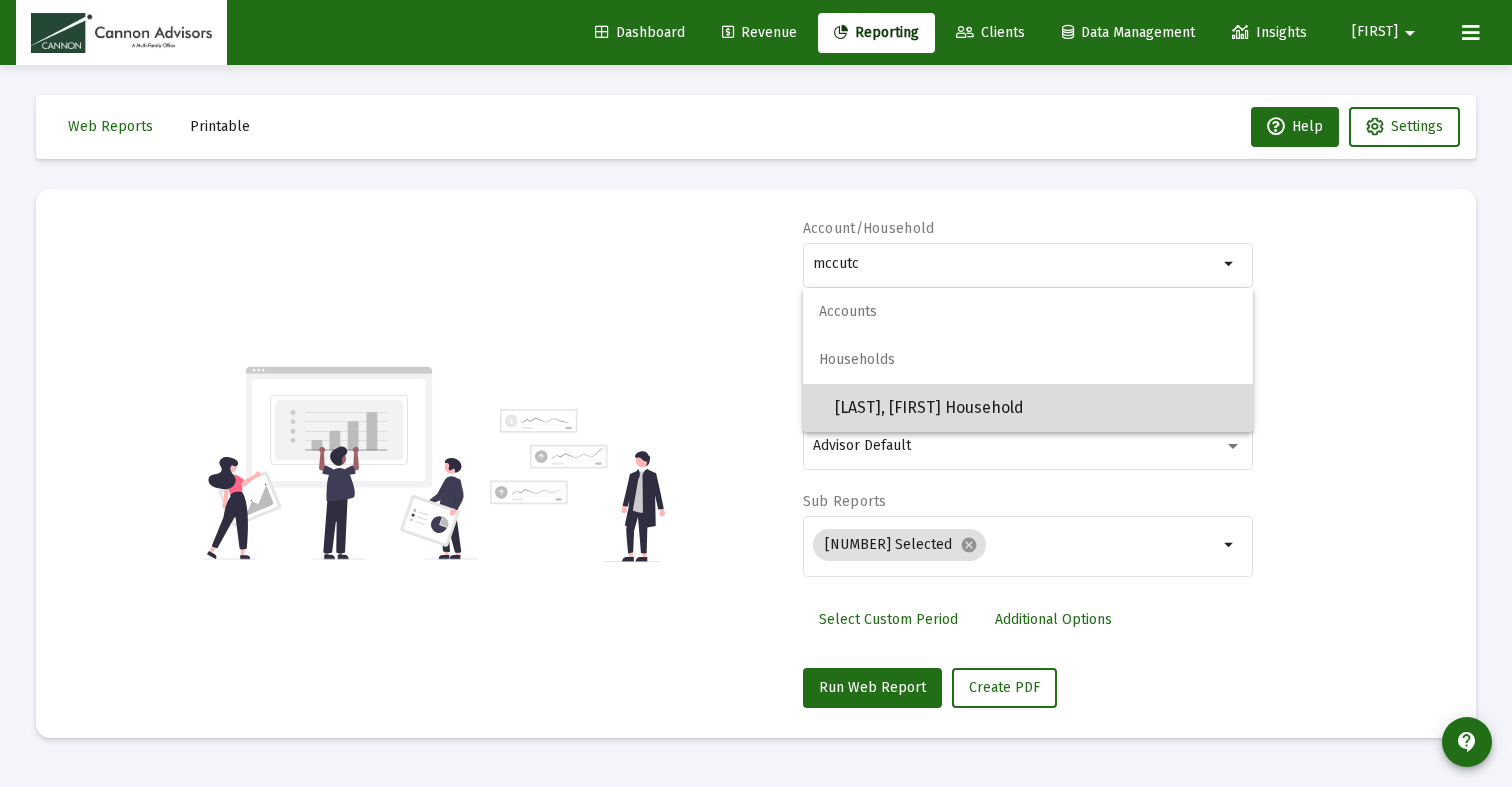 click on "[LAST], [FIRST] Household" at bounding box center [1036, 408] 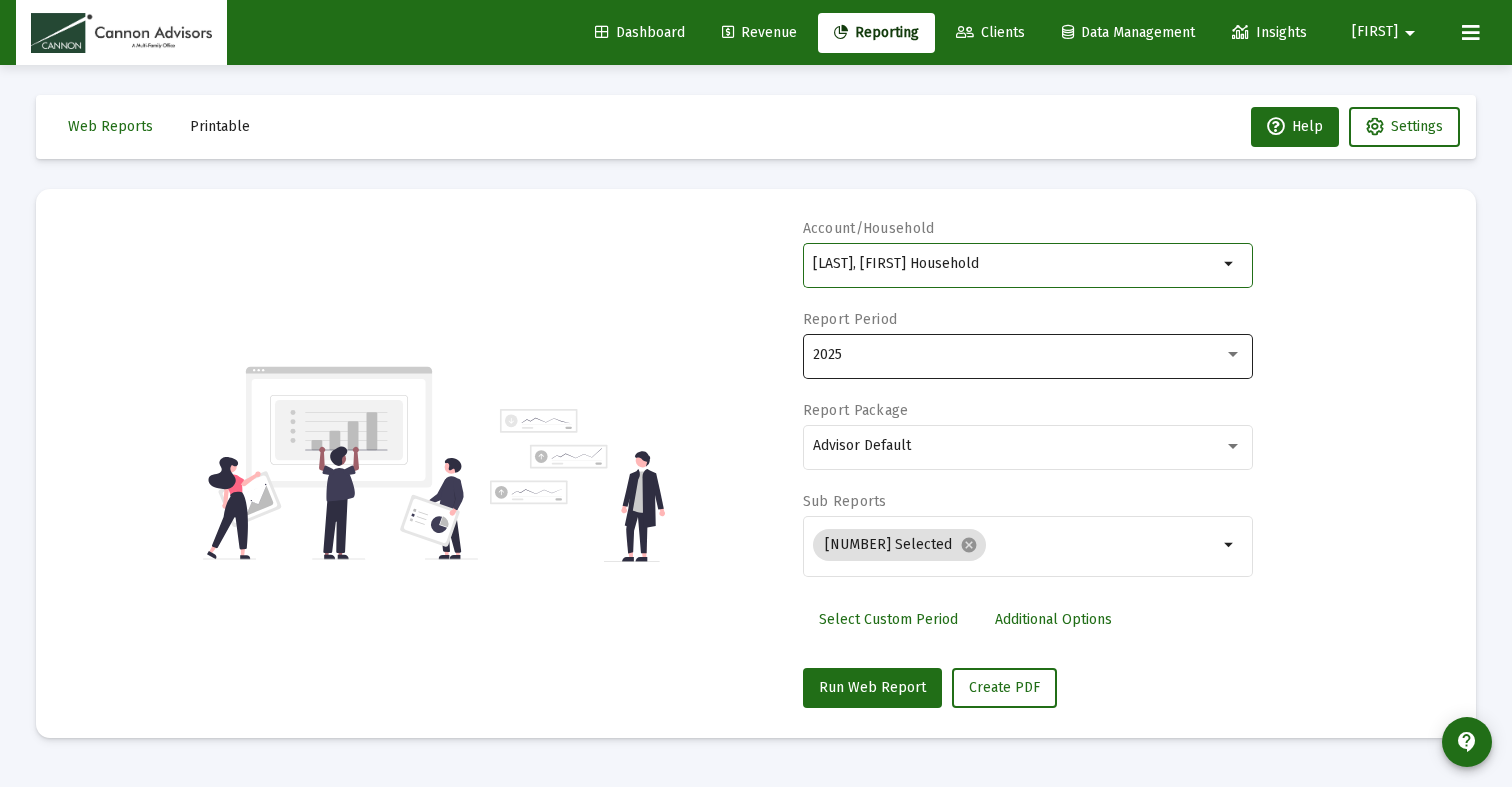 click on "2025" at bounding box center [1018, 355] 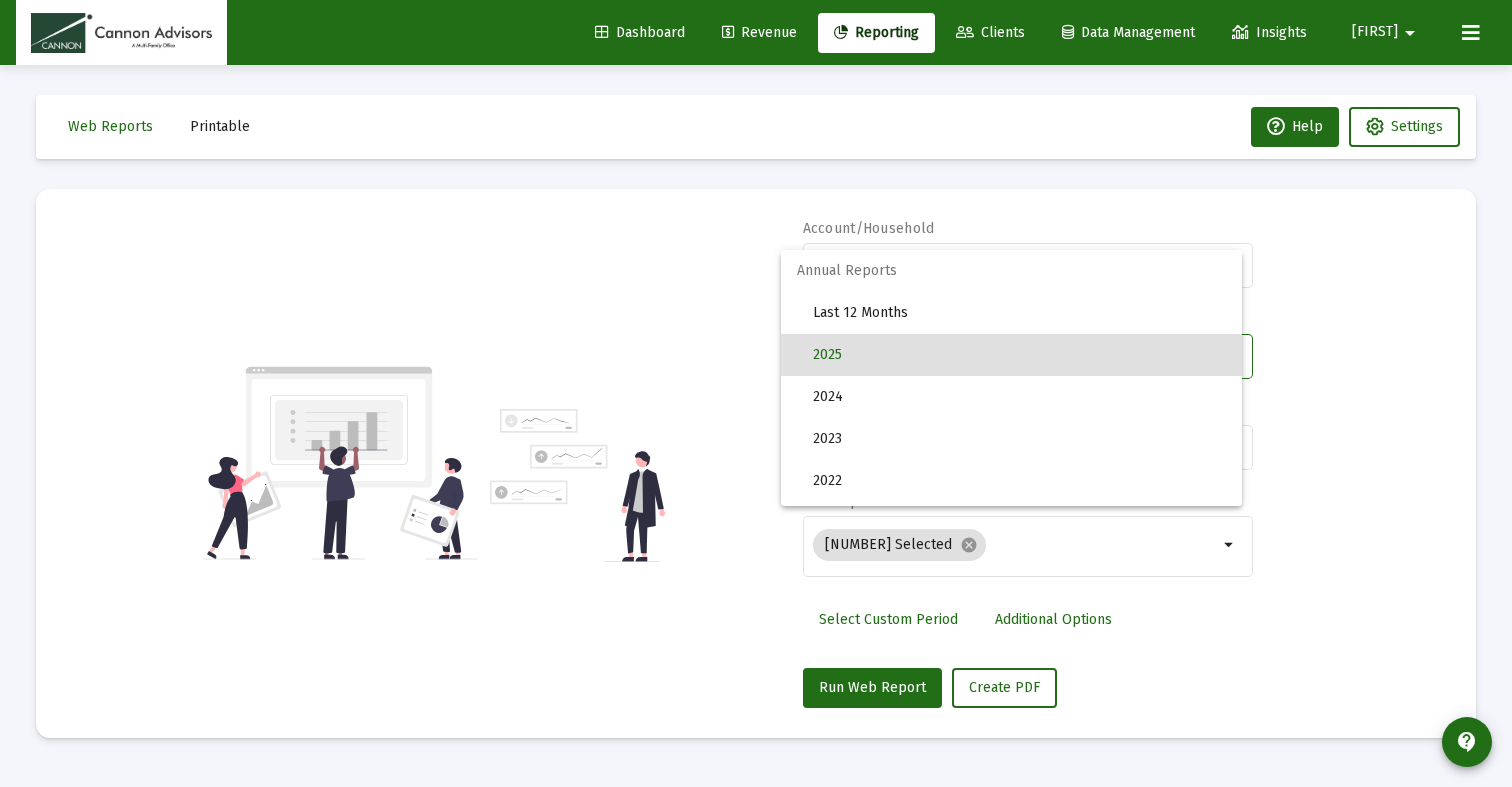 click at bounding box center [756, 393] 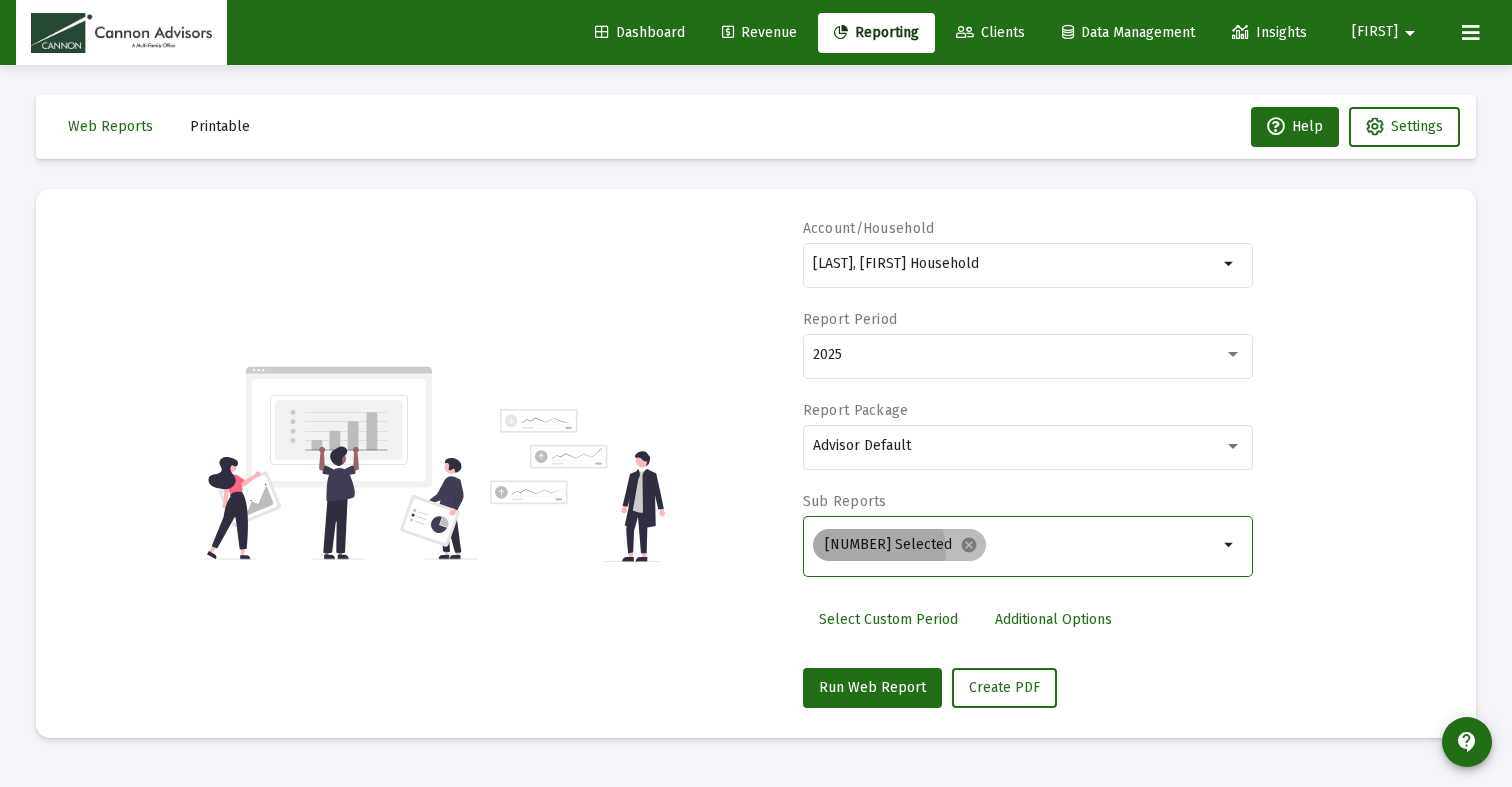click on "7 Selected  cancel" at bounding box center (899, 545) 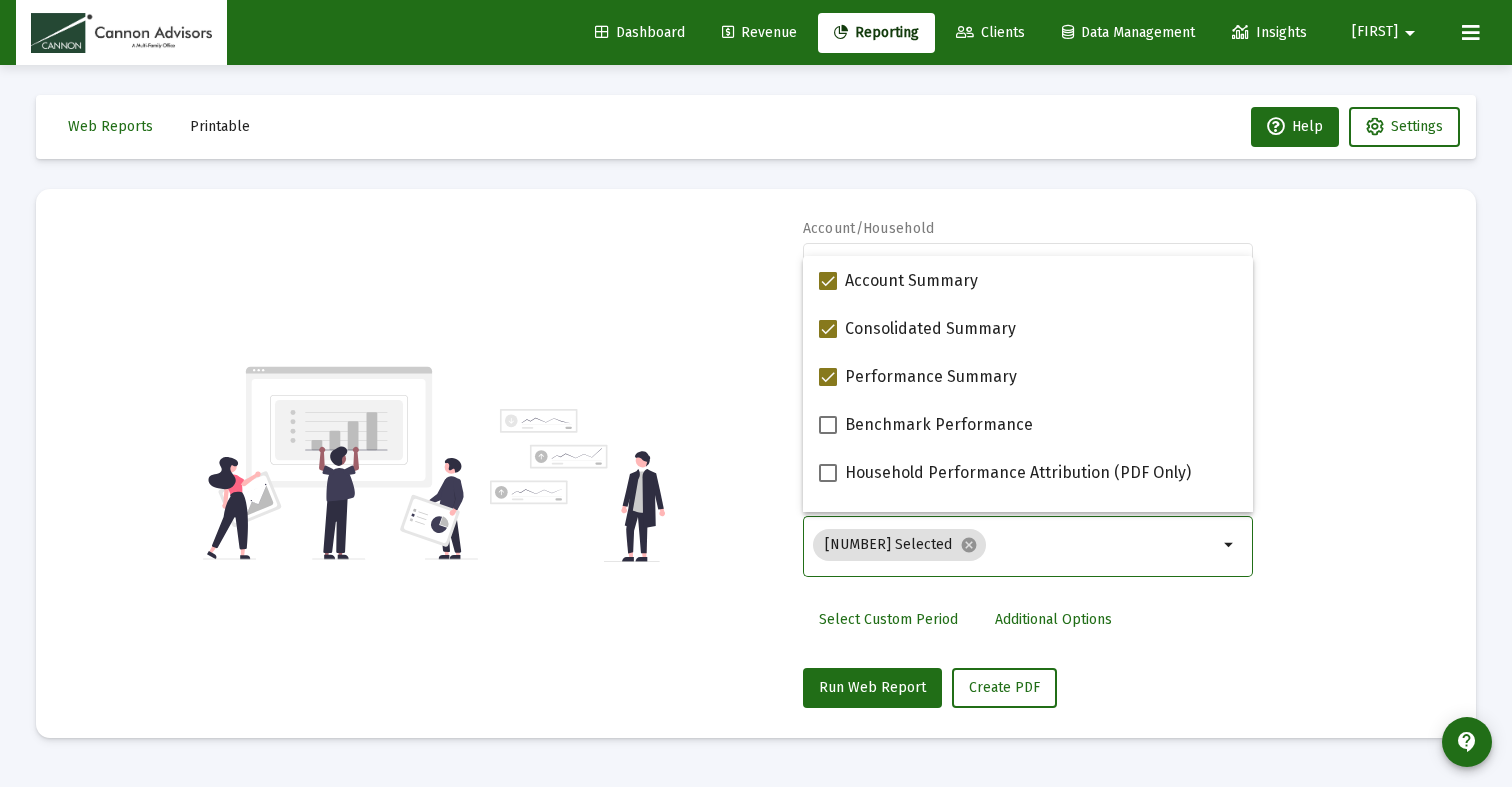 click at bounding box center [1106, 545] 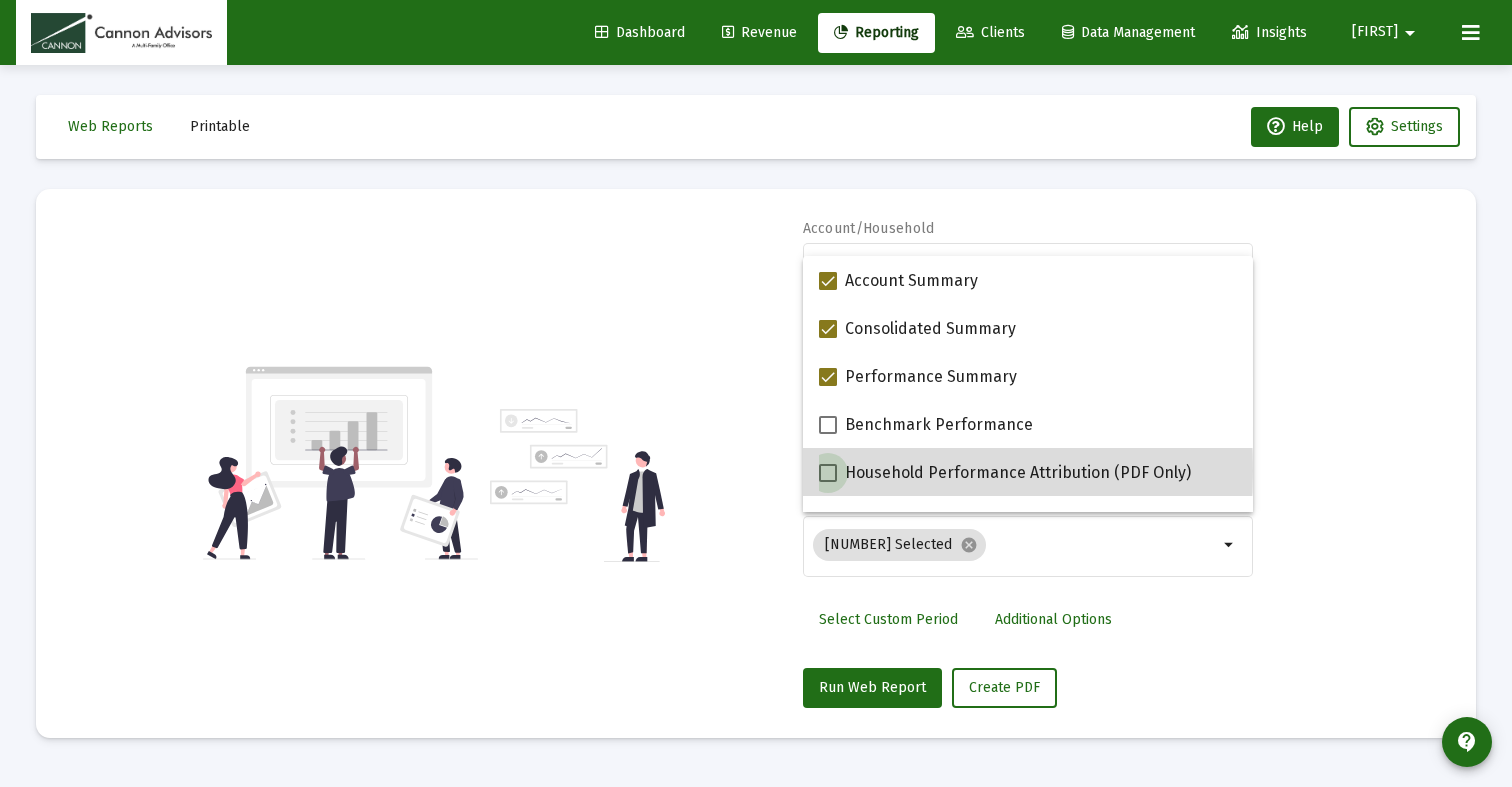 click at bounding box center (828, 473) 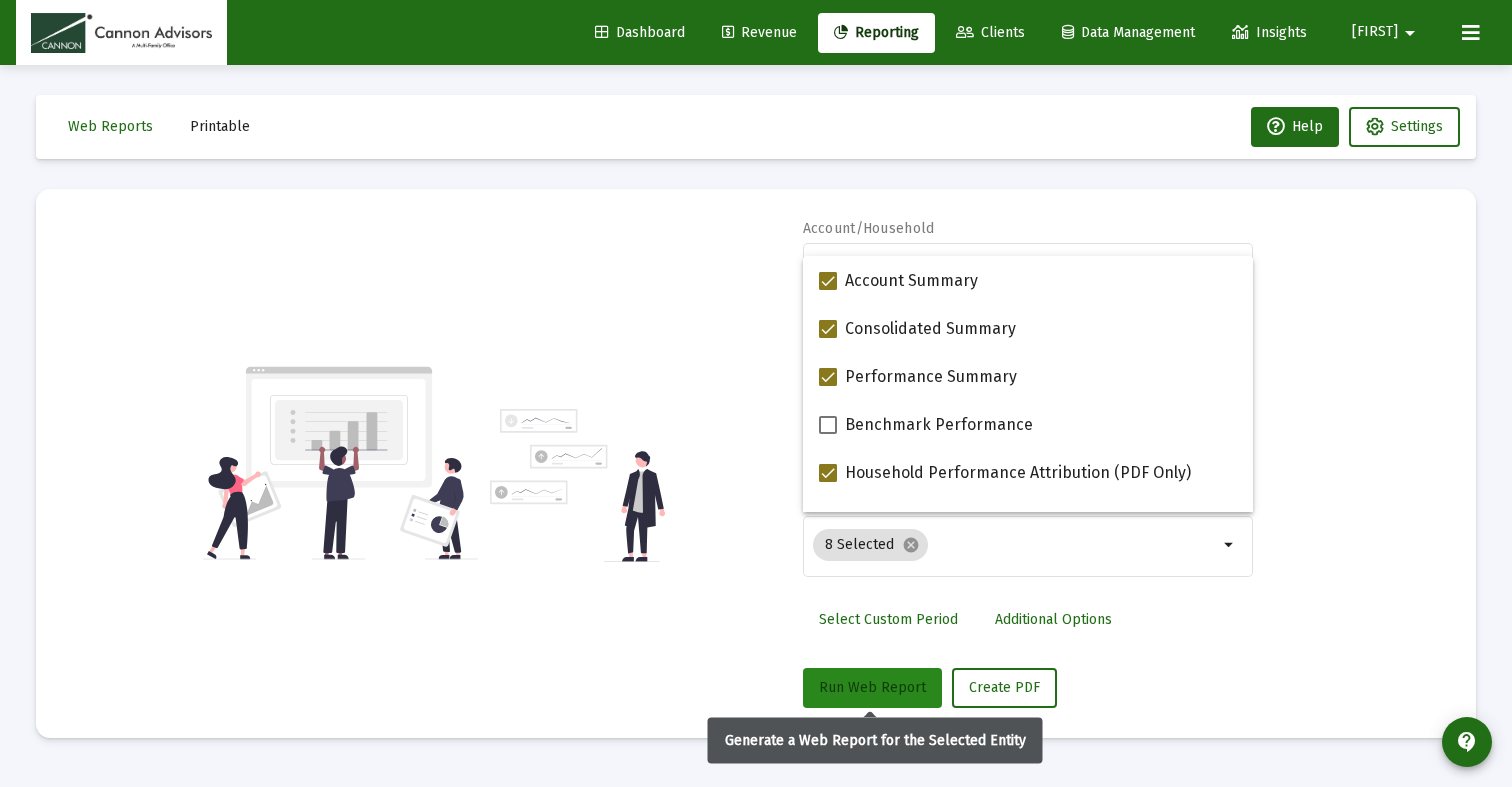click on "Run Web Report" 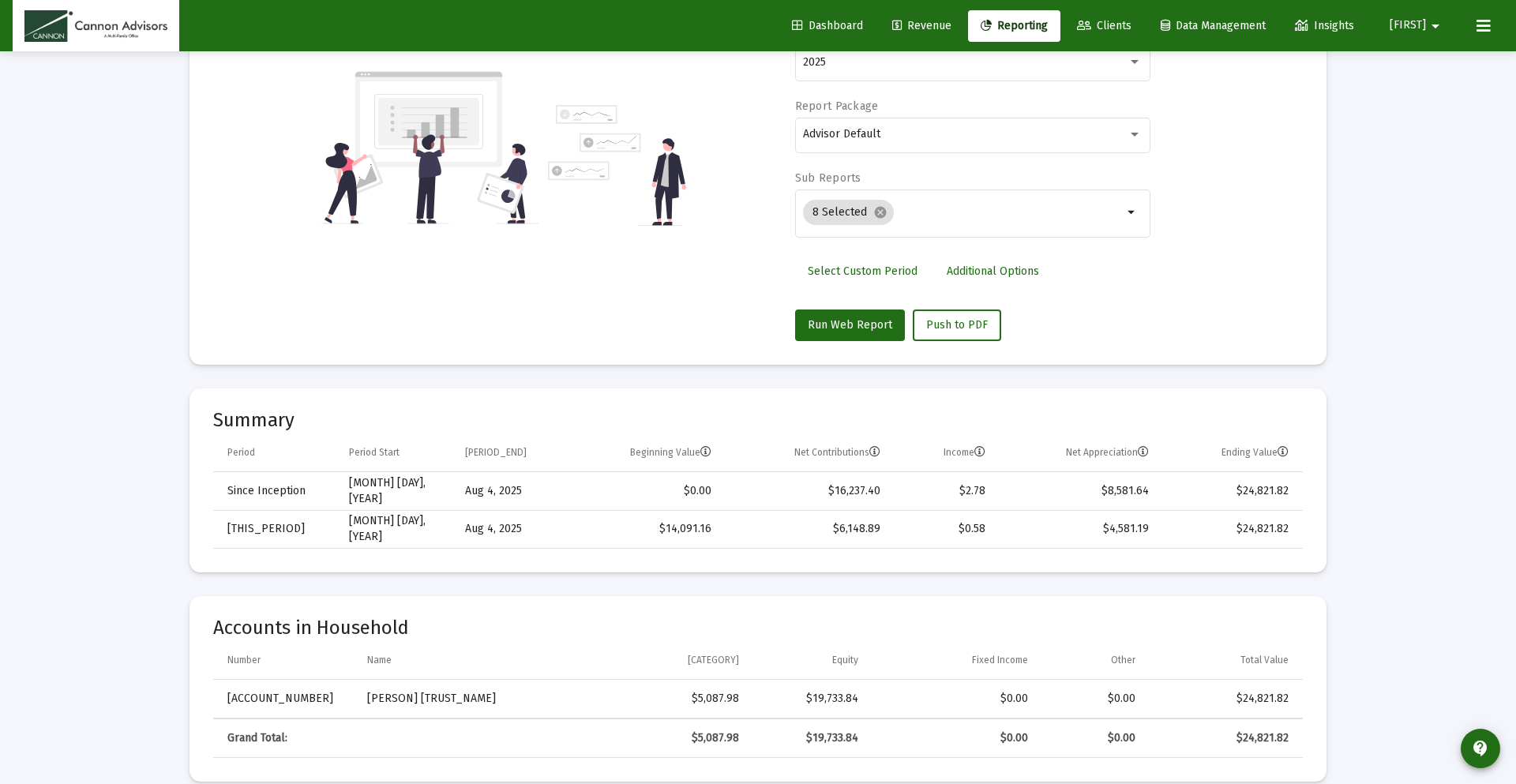 scroll, scrollTop: 219, scrollLeft: 0, axis: vertical 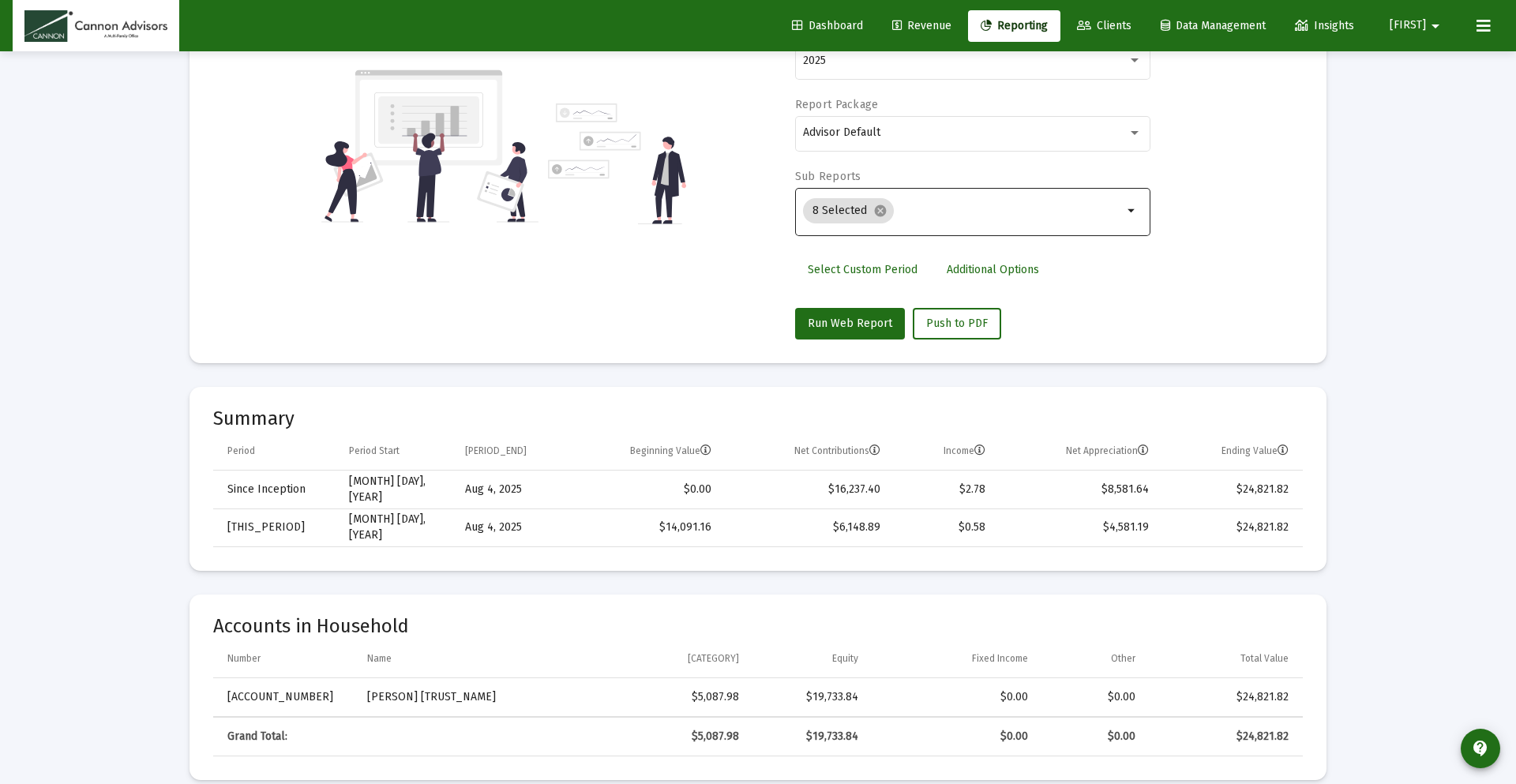 click on "arrow_drop_down" 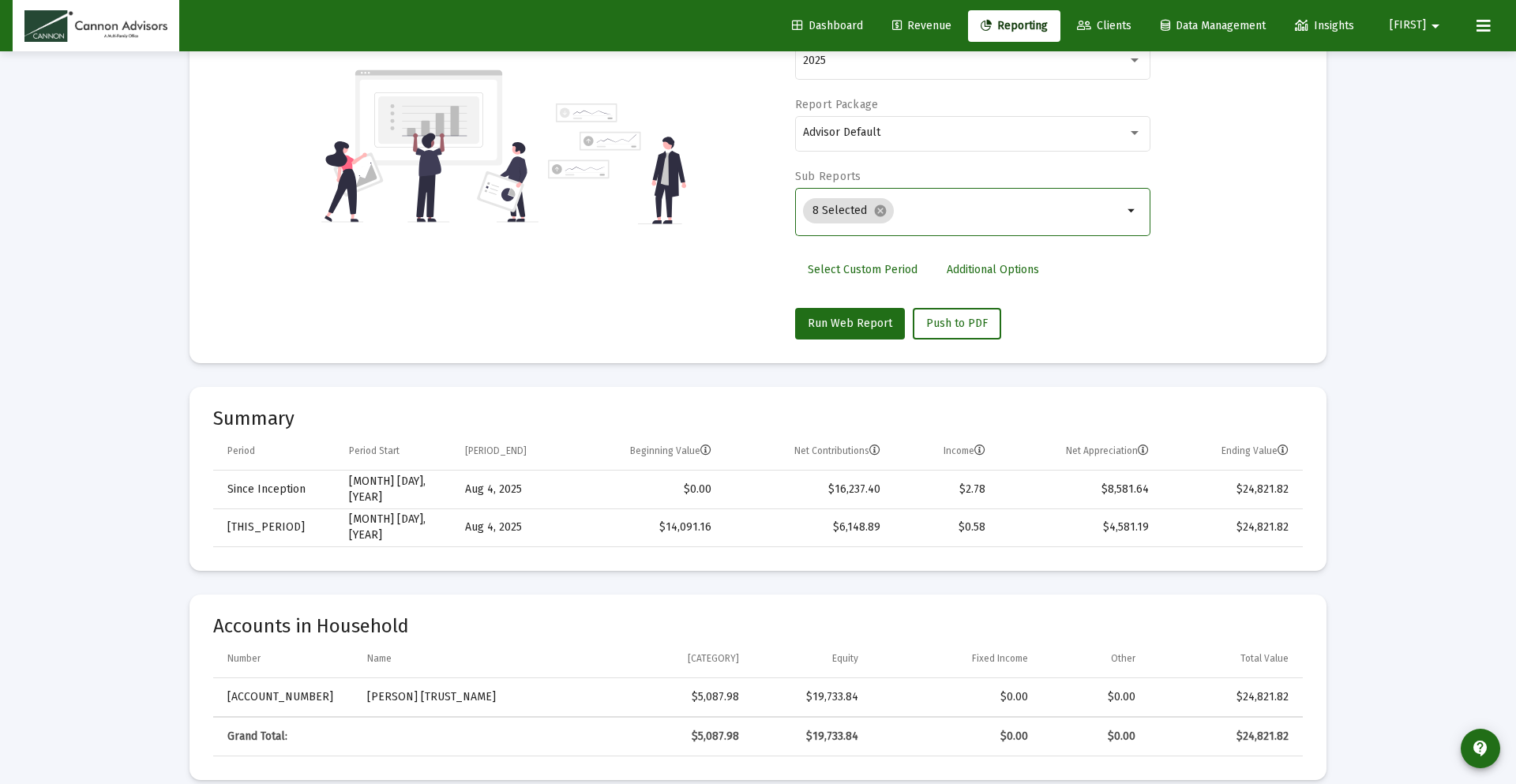 click on "arrow_drop_down" 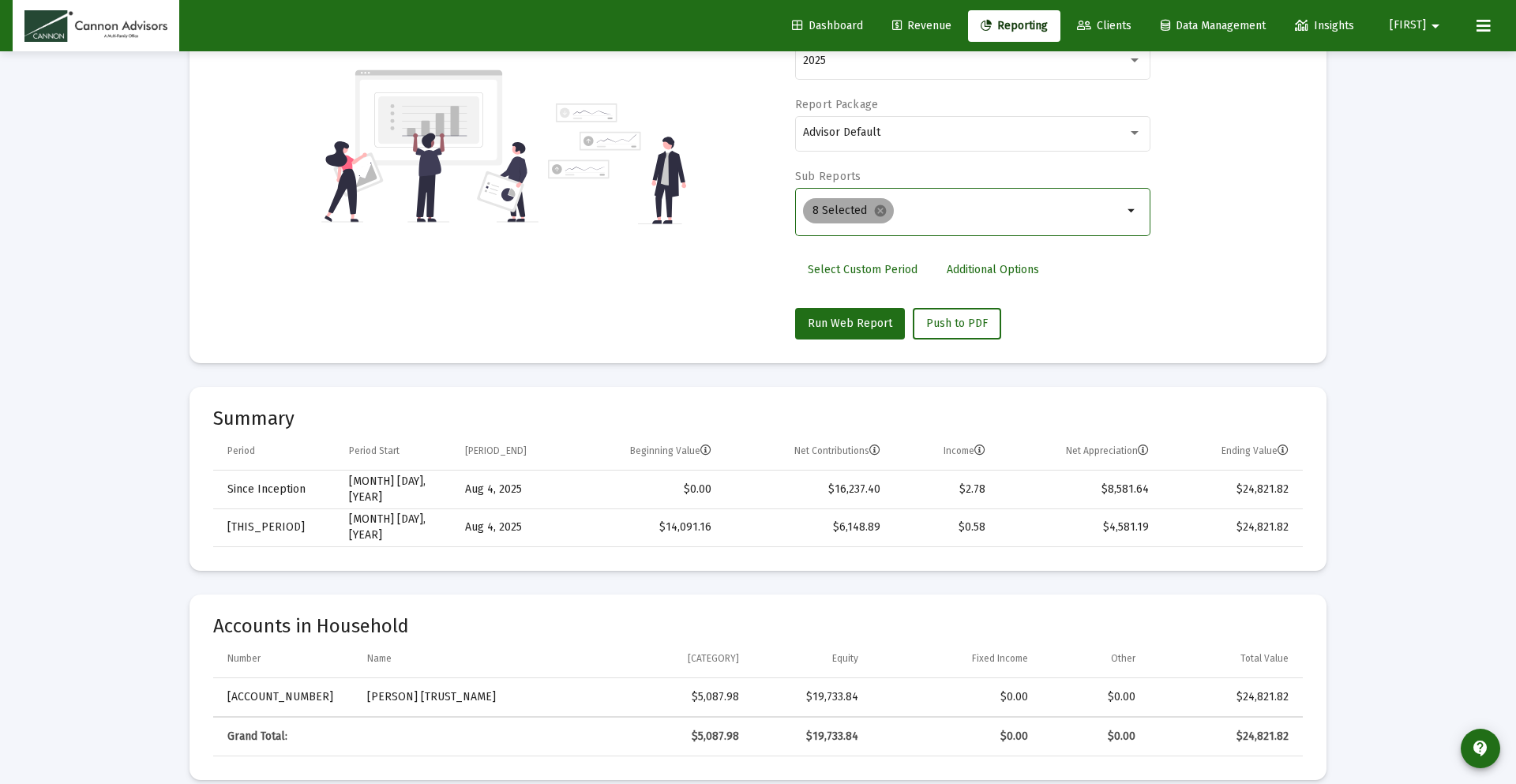 click on "[NUMBER] Selected  cancel" at bounding box center [848, 211] 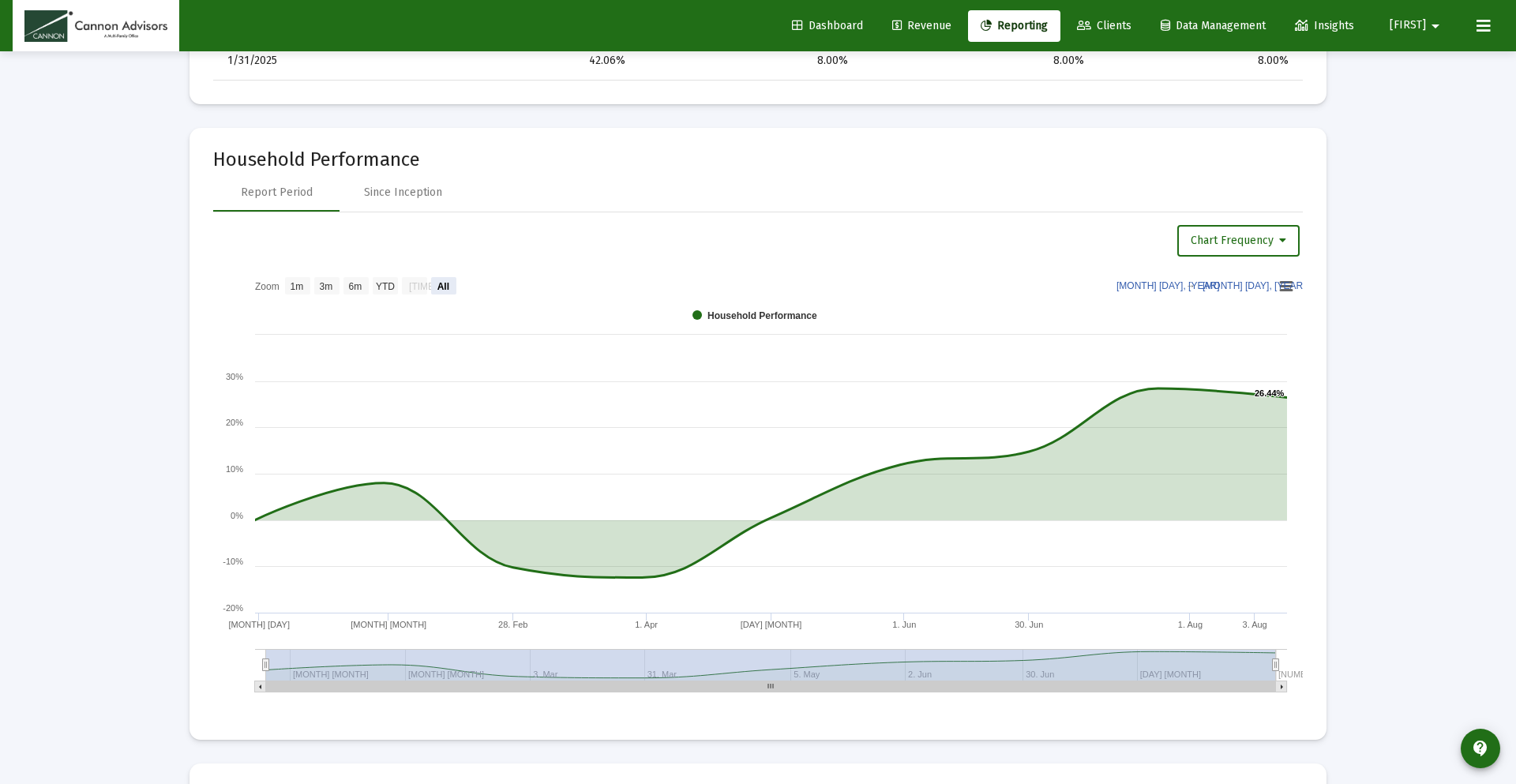 scroll, scrollTop: 1620, scrollLeft: 0, axis: vertical 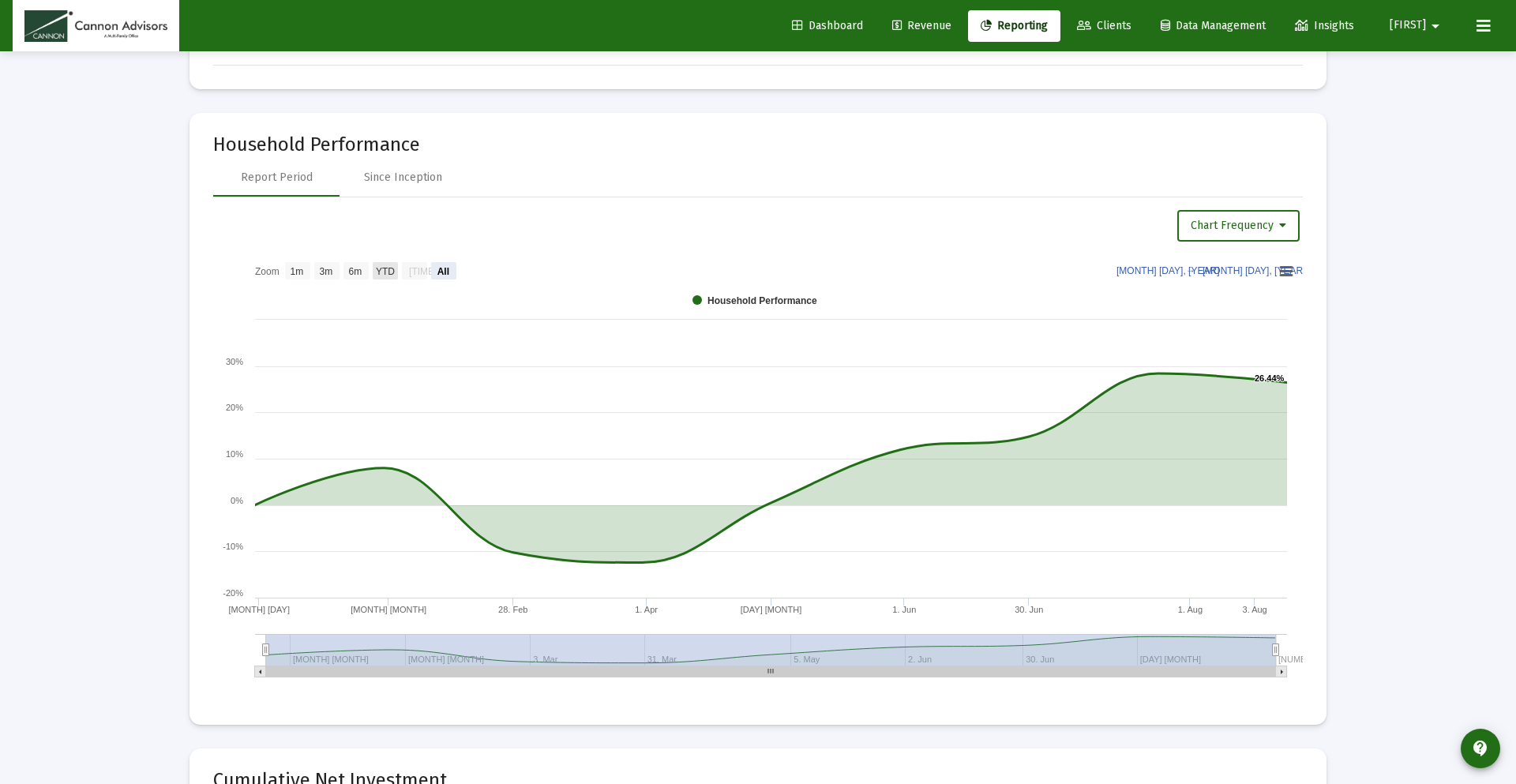 click on "YTD" 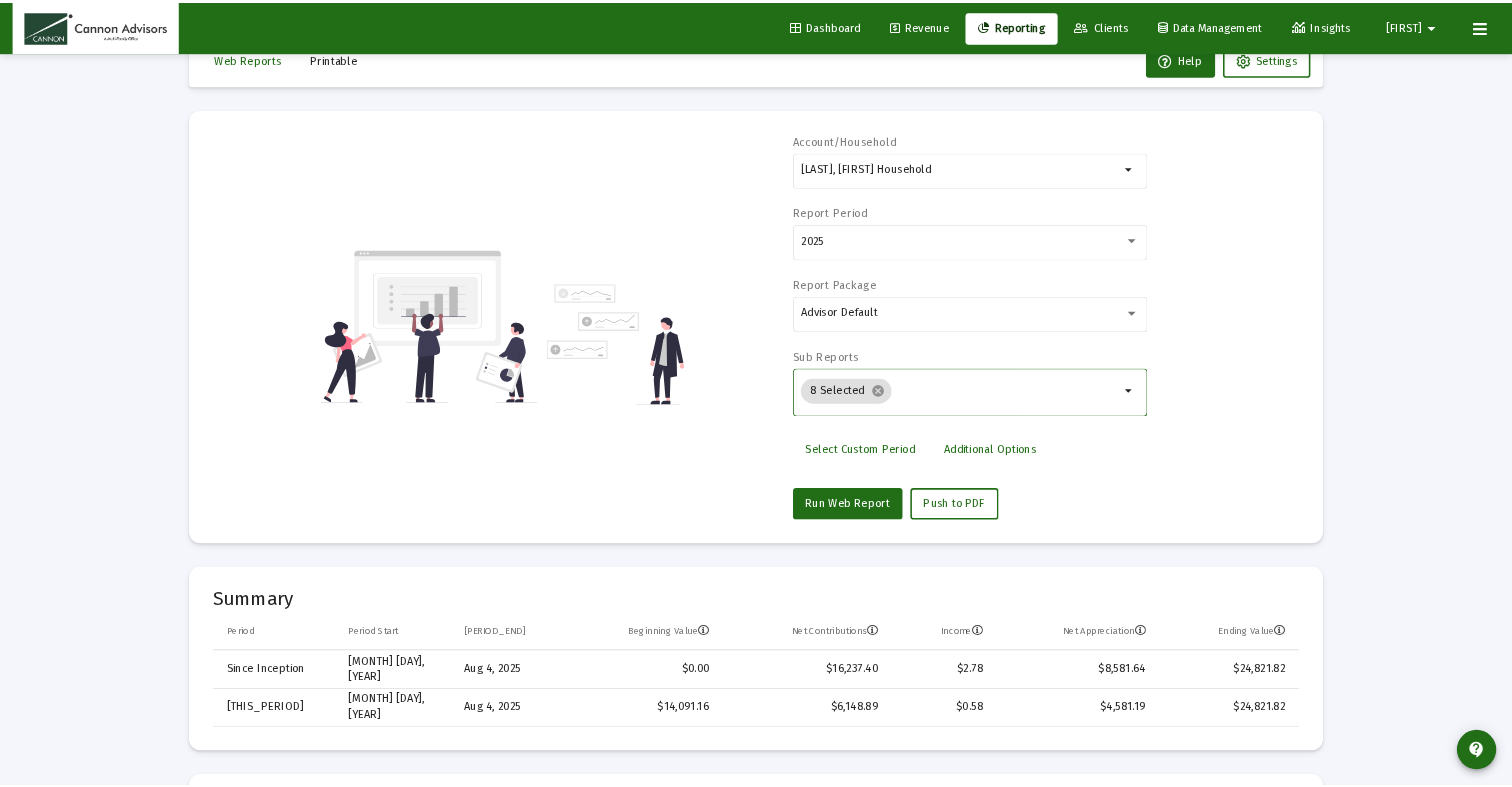 scroll, scrollTop: 0, scrollLeft: 0, axis: both 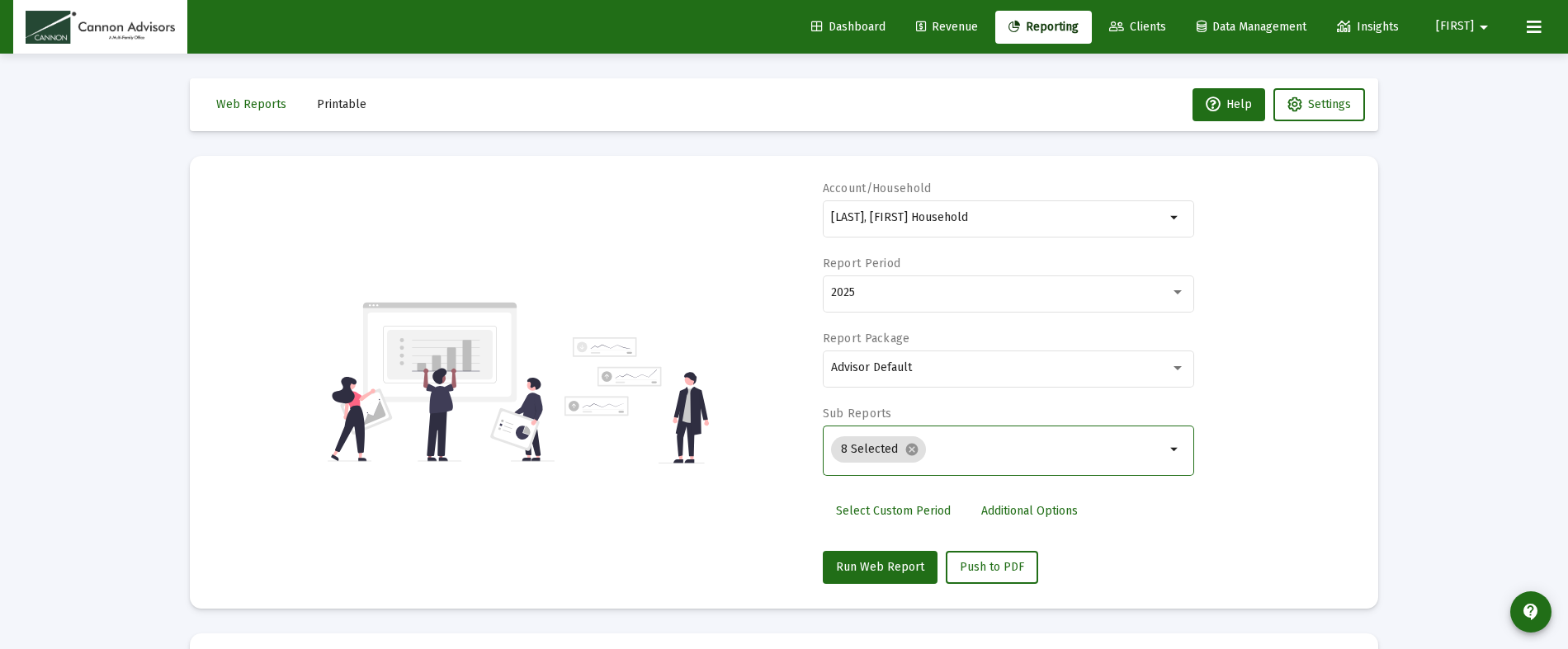 click on "Printable" 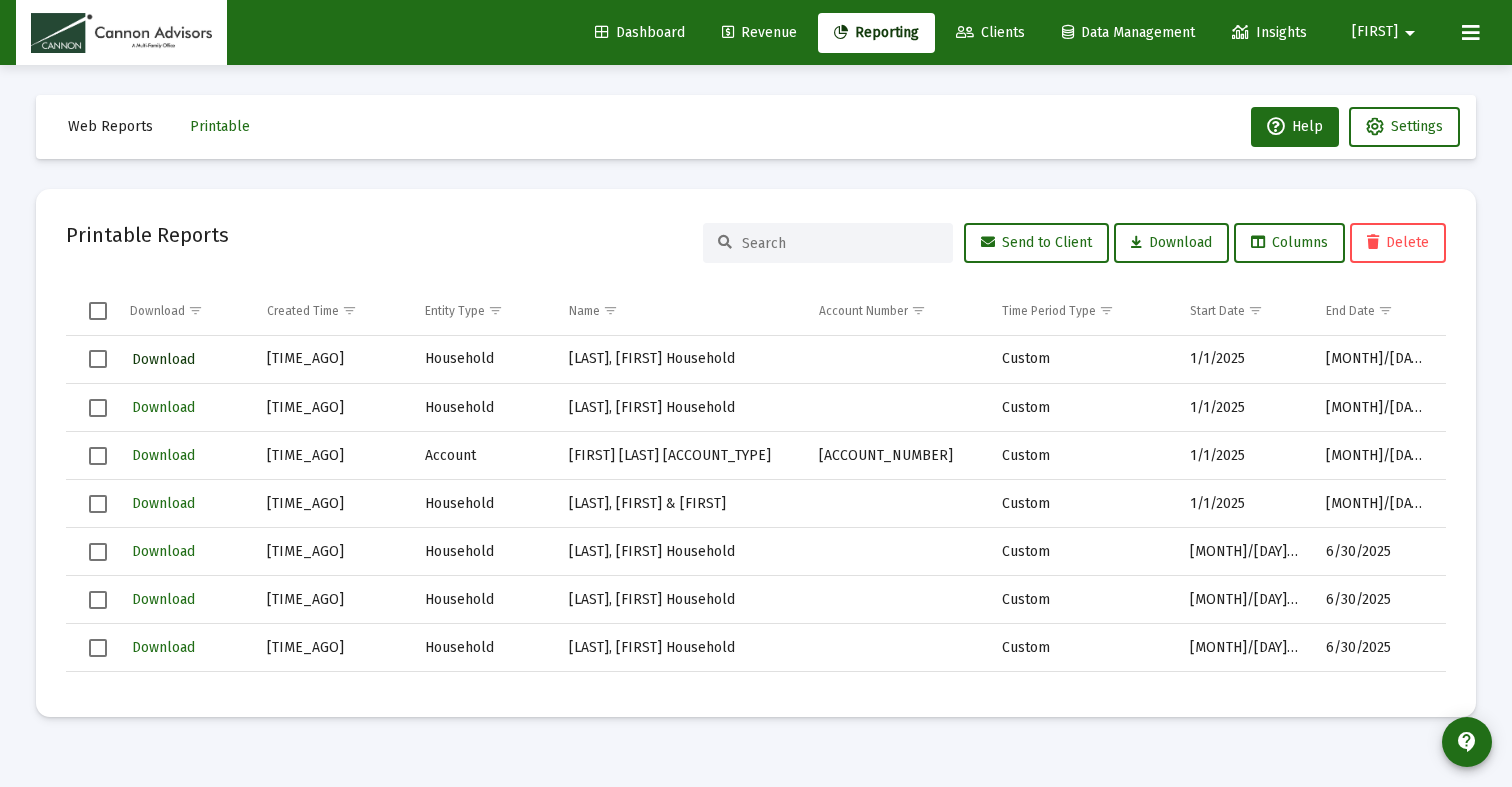 click on "Download" 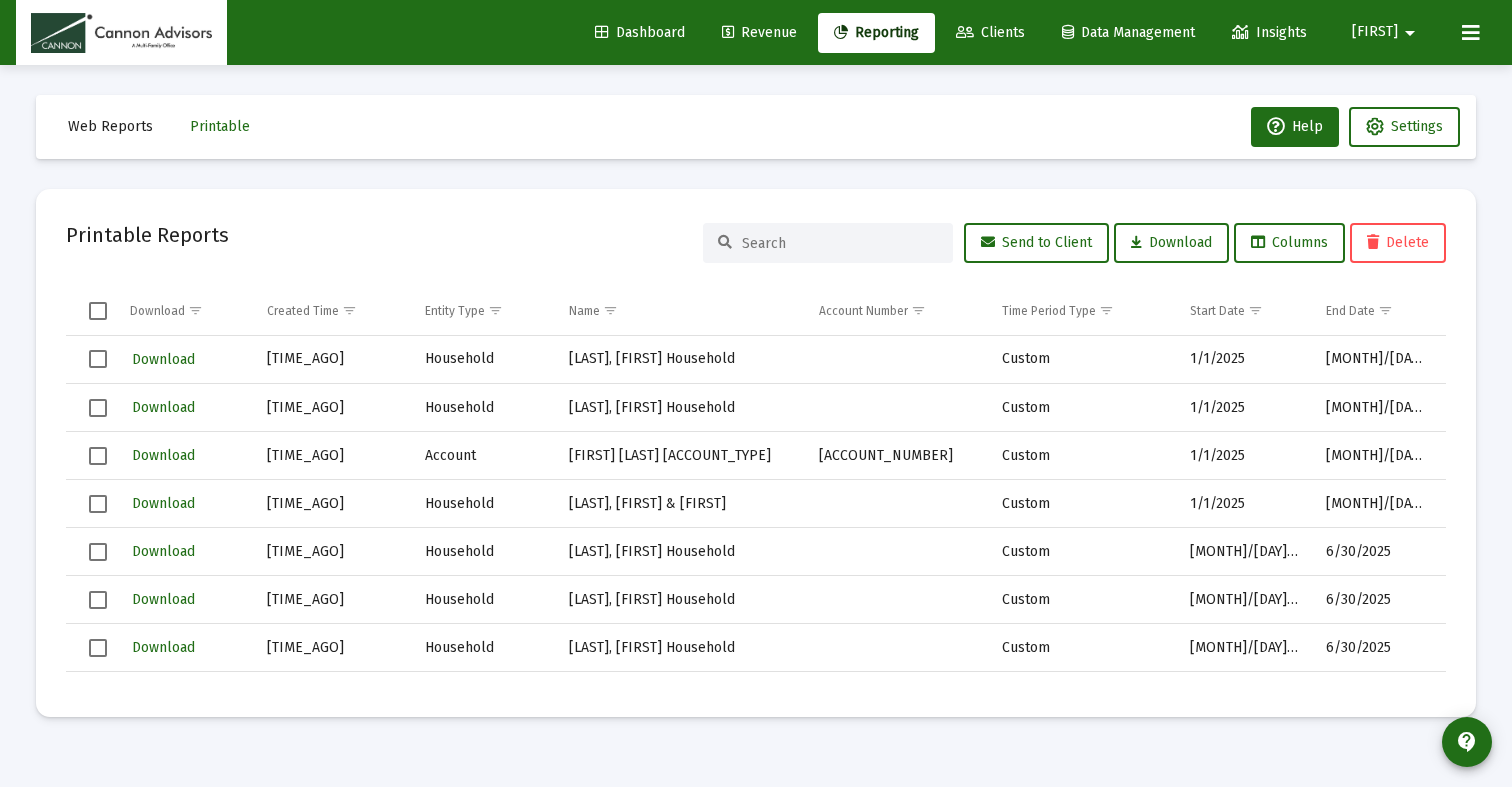 click on "[TIME_AGO] Household [LAST], [FIRST] Household   Custom [DATE] [DATE] Download [TIME_AGO] Household [LAST], [FIRST] Household   Custom [DATE] [DATE] Download [TIME_AGO] Account [FIRST] [LAST] [ACCOUNT_NUMBER] Custom [DATE] [DATE] Download [TIME_AGO] Household [LAST], [FIRST]   Custom [DATE] [DATE] Download [TIME_AGO] Household [LAST], [FIRST] Household   Custom [DATE] [DATE] Download [TIME_AGO] Household [LAST], [FIRST] Household   Custom [DATE] [DATE] Download [TIME_AGO] Household [LAST], [FIRST] Household   Custom [DATE] [DATE] Download [TIME_AGO] Household [LAST], [FIRST] Household   Custom [DATE] [DATE] Download [TIME_AGO] Household [LAST], [FIRST] & [FIRST] Household   Custom [DATE] [DATE] Download [TIME_AGO] Household [LAST] Household   Custom" 